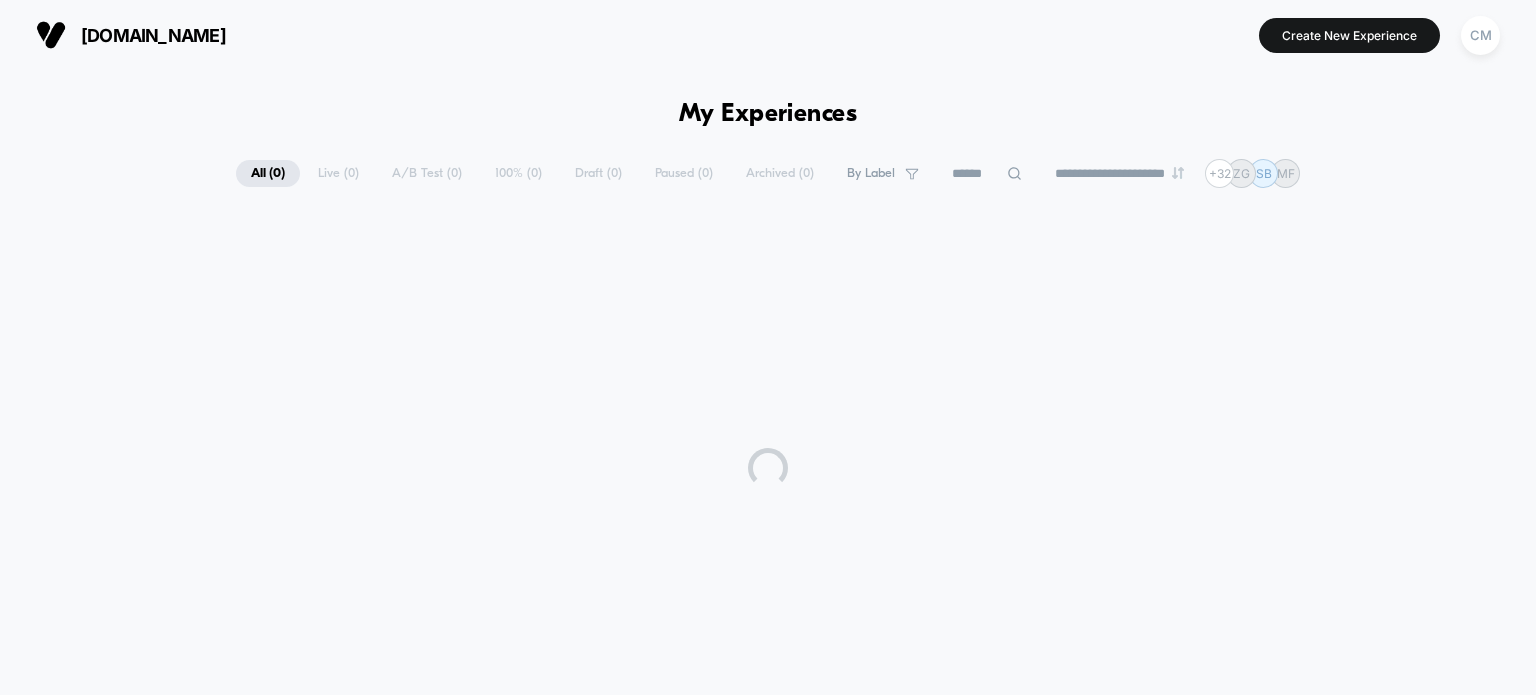 scroll, scrollTop: 0, scrollLeft: 0, axis: both 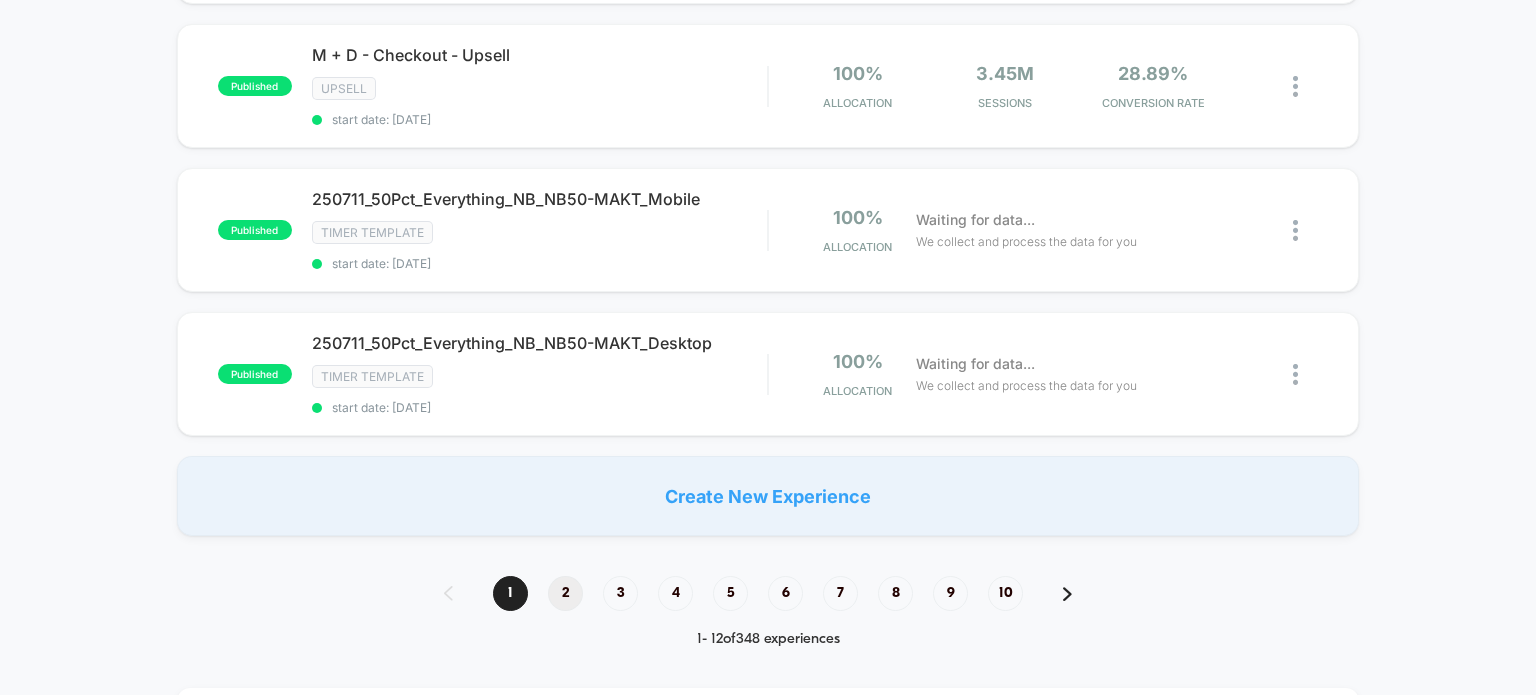 click on "2" at bounding box center (565, 593) 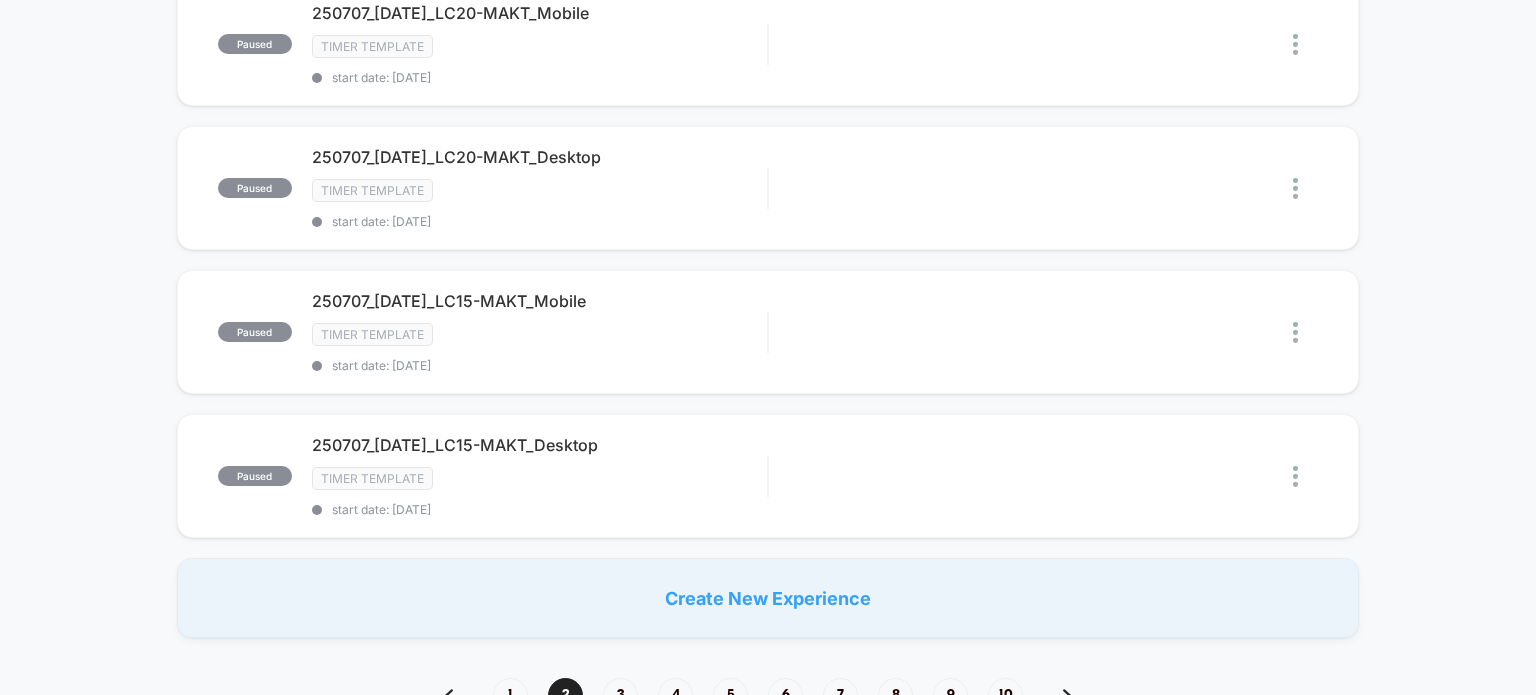 scroll, scrollTop: 1400, scrollLeft: 0, axis: vertical 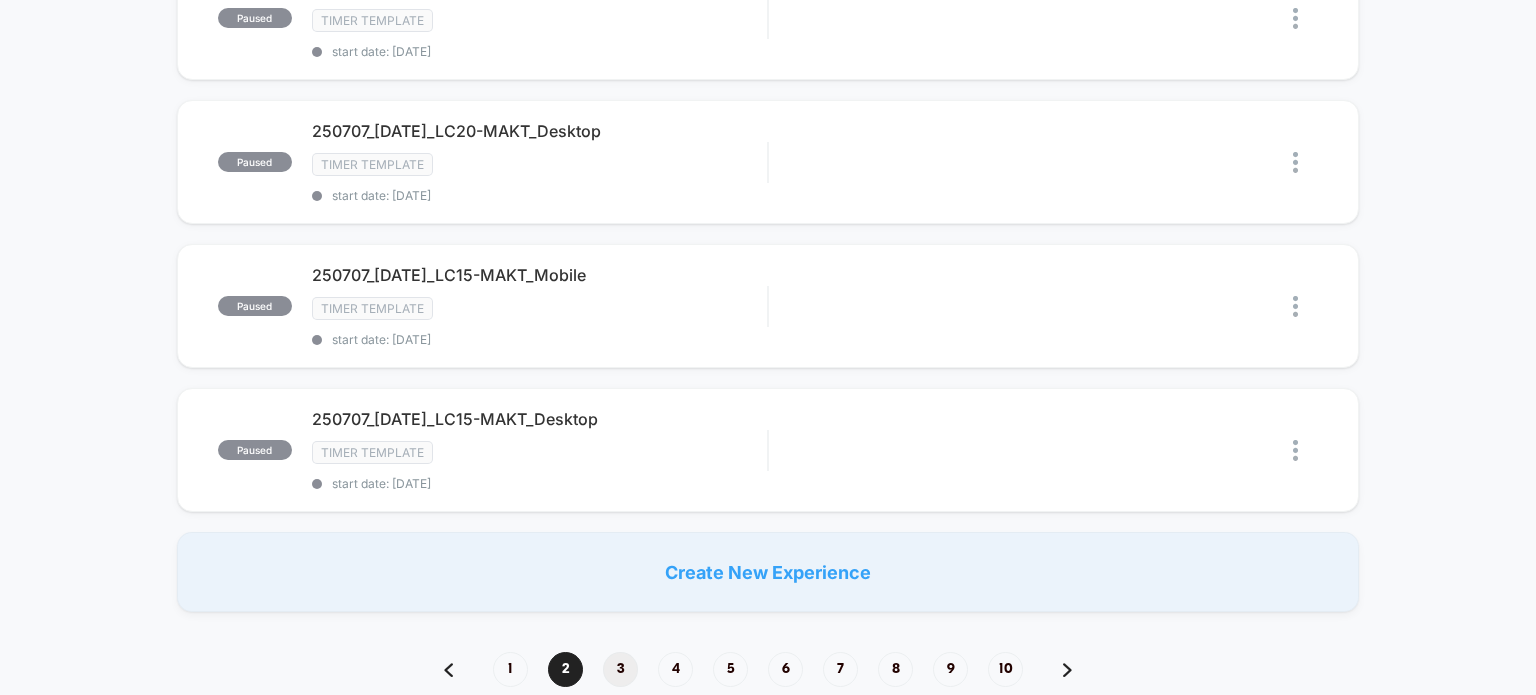 click on "3" at bounding box center [620, 669] 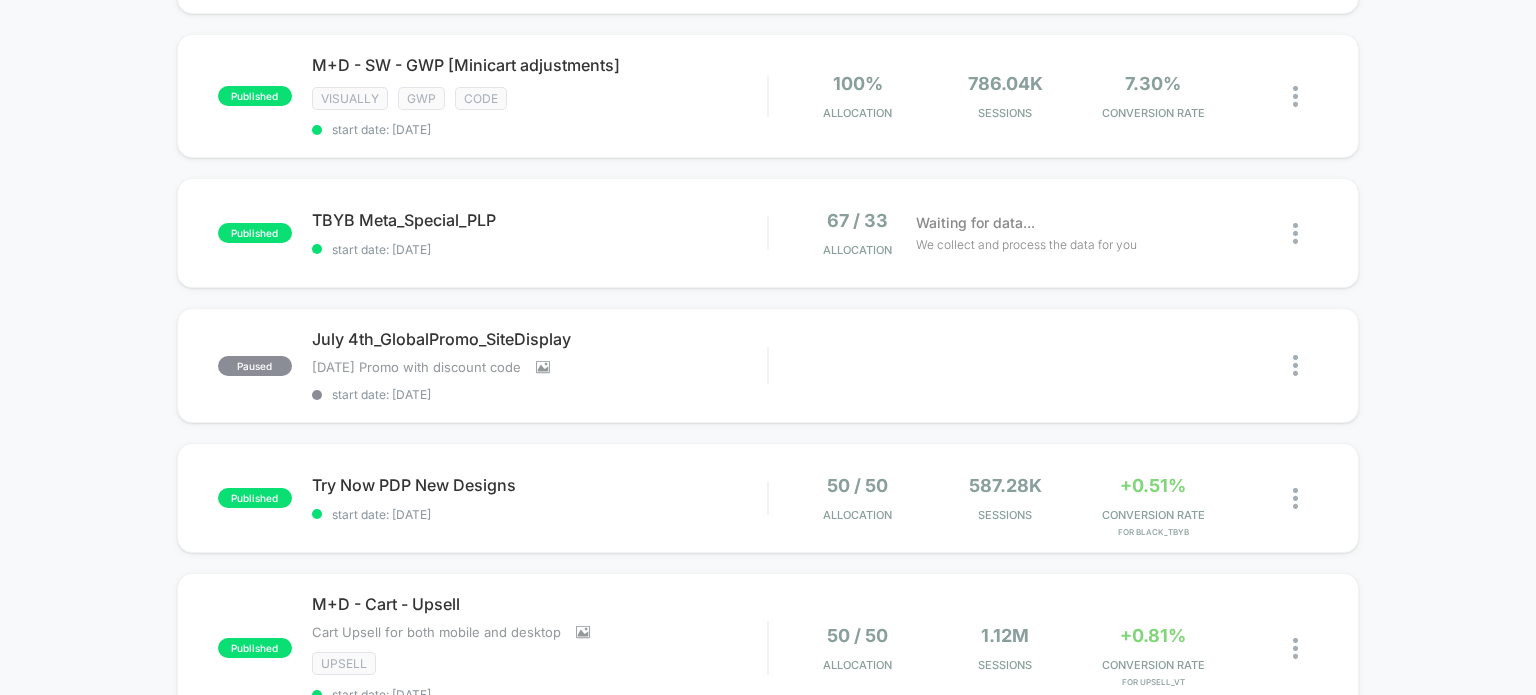 scroll, scrollTop: 600, scrollLeft: 0, axis: vertical 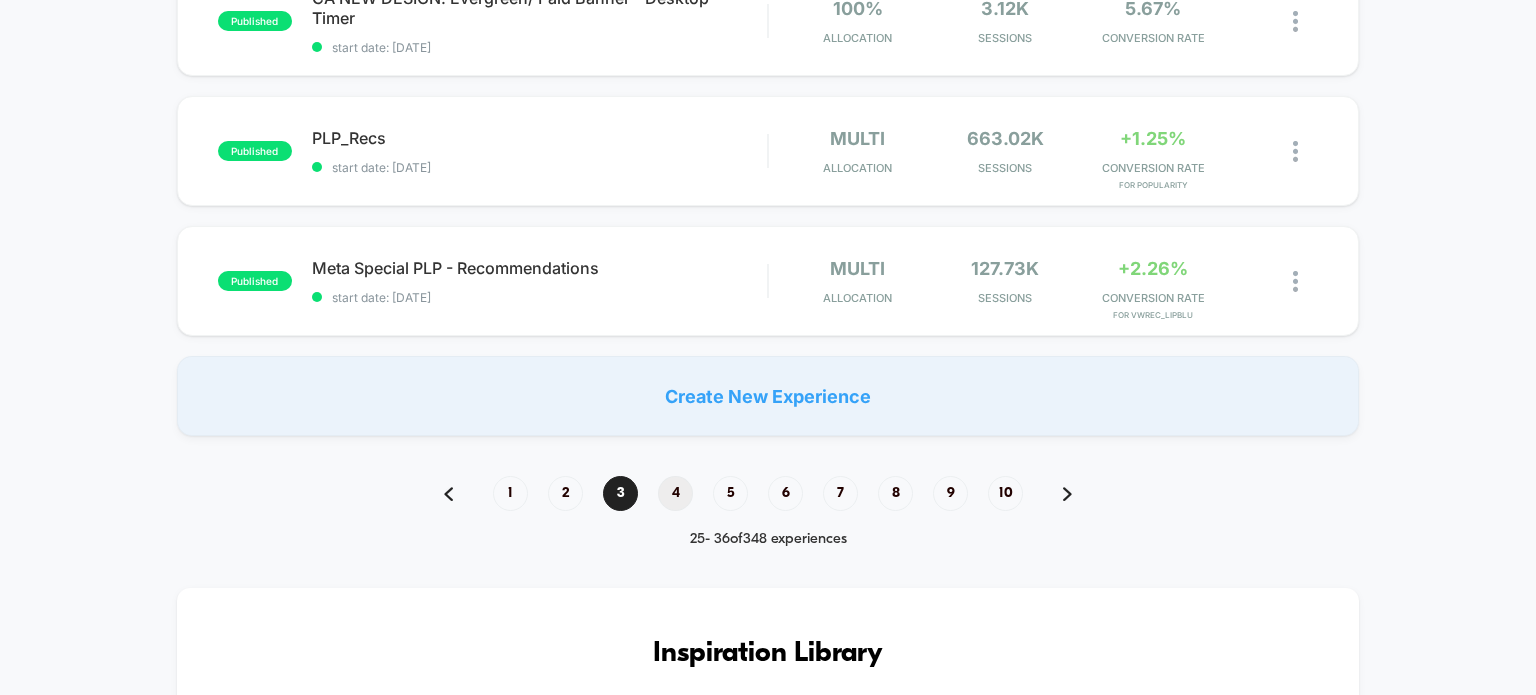 click on "4" at bounding box center [675, 493] 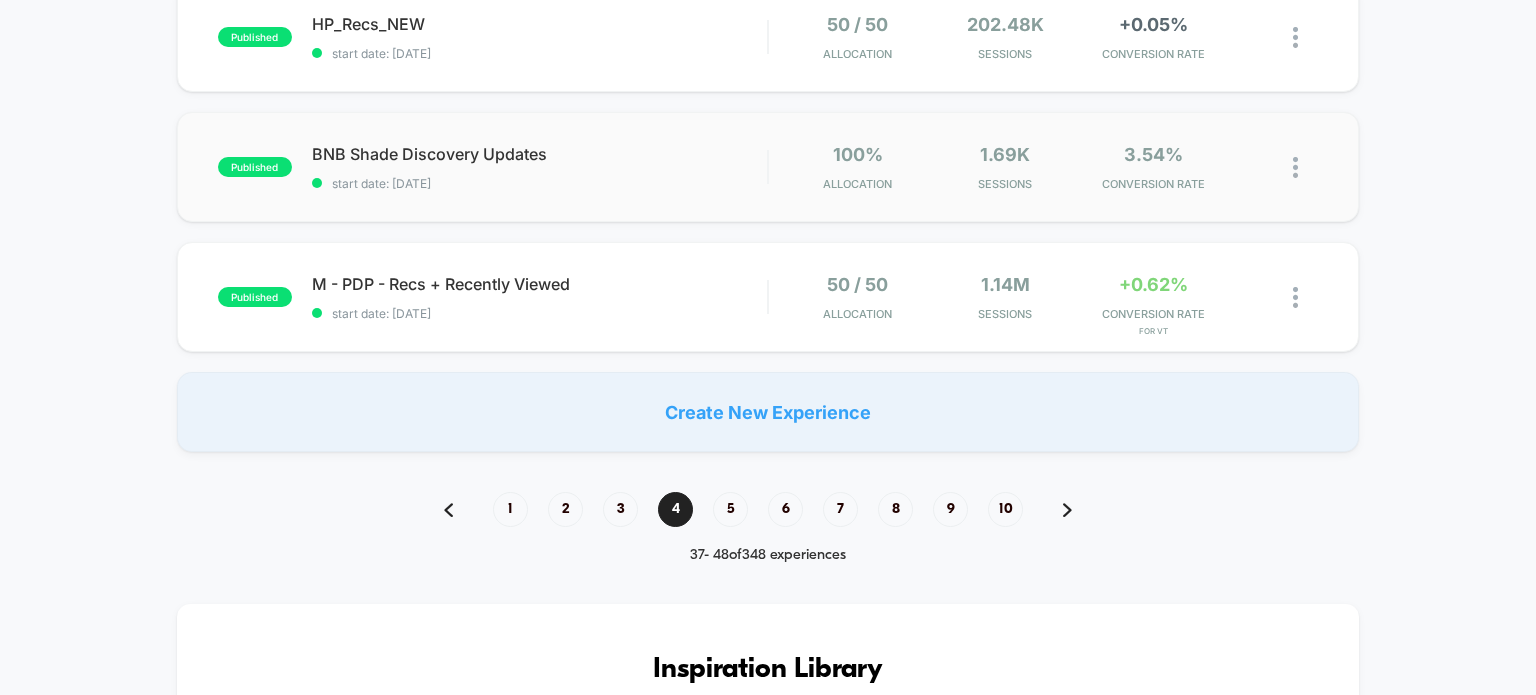 scroll, scrollTop: 1400, scrollLeft: 0, axis: vertical 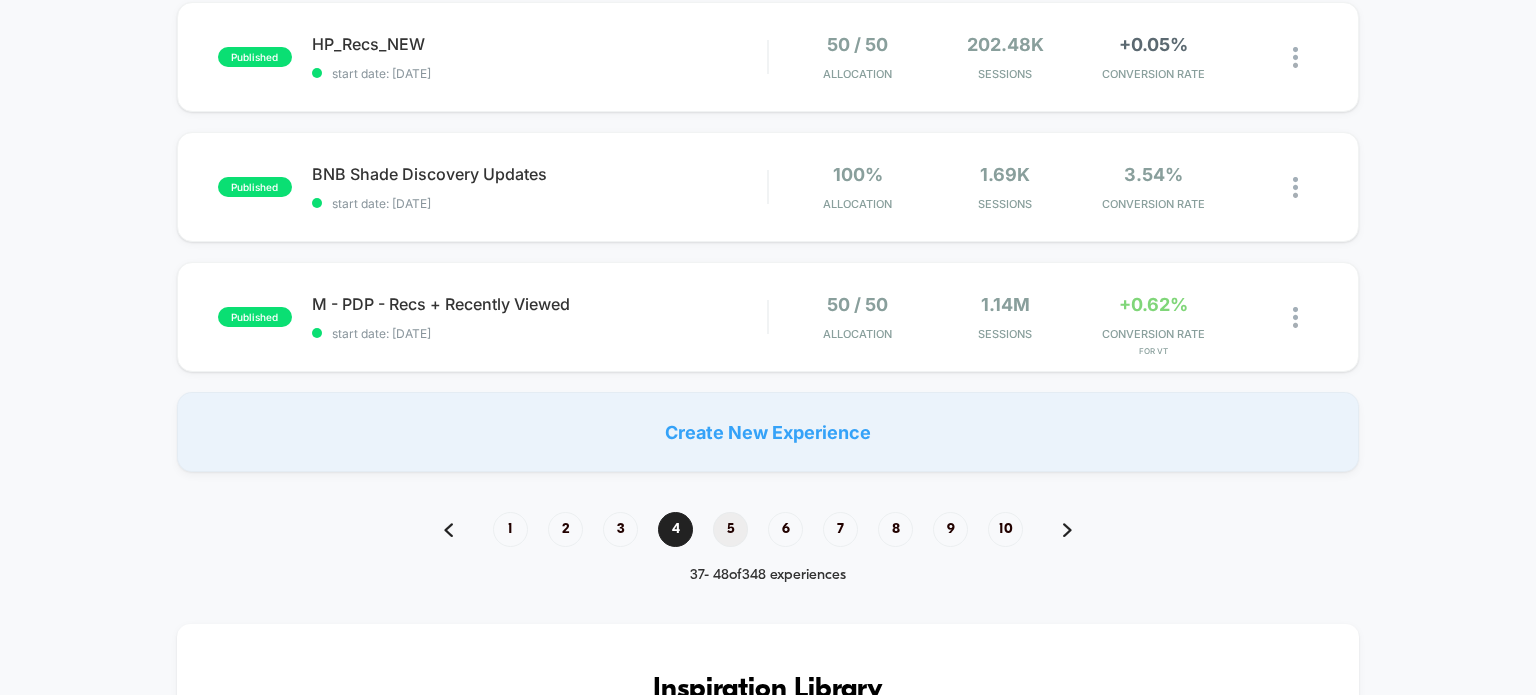 click on "5" at bounding box center [730, 529] 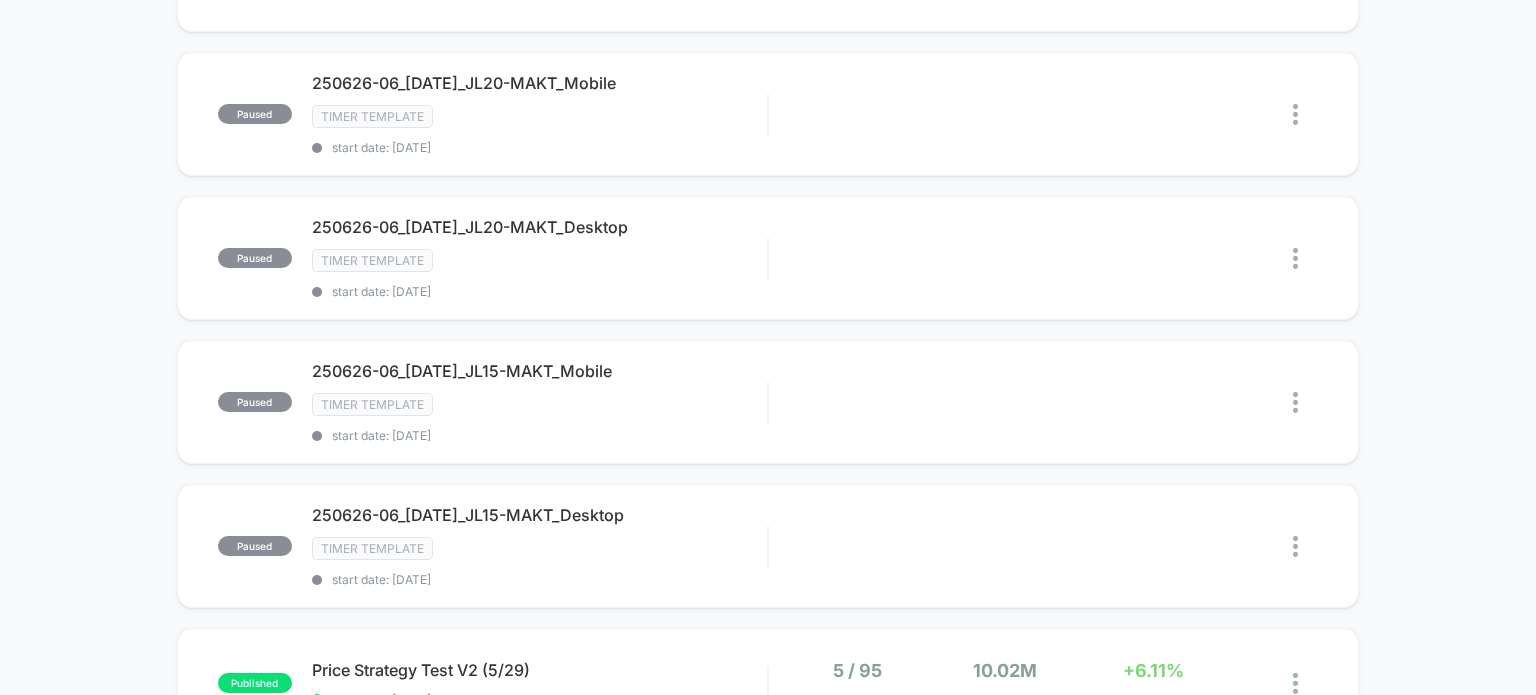 scroll, scrollTop: 0, scrollLeft: 0, axis: both 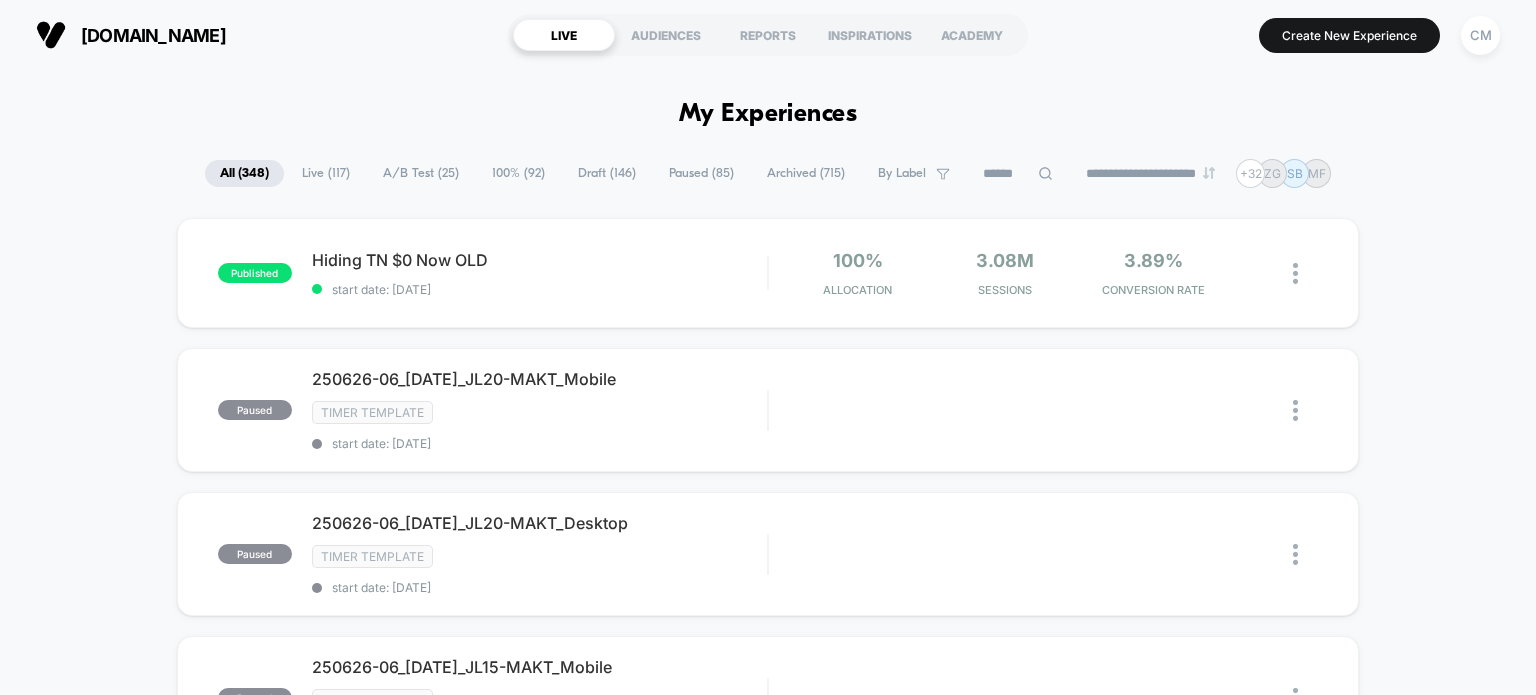 click at bounding box center (1018, 174) 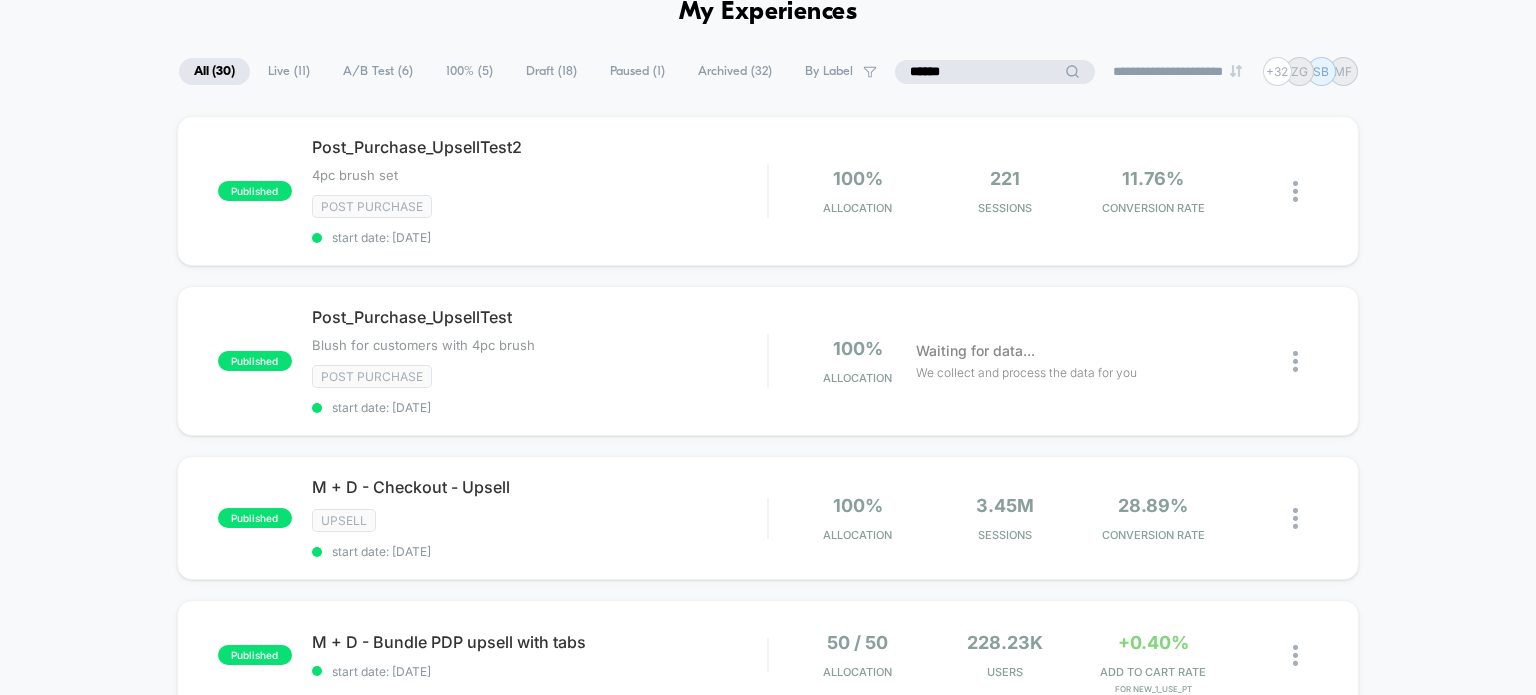 scroll, scrollTop: 100, scrollLeft: 0, axis: vertical 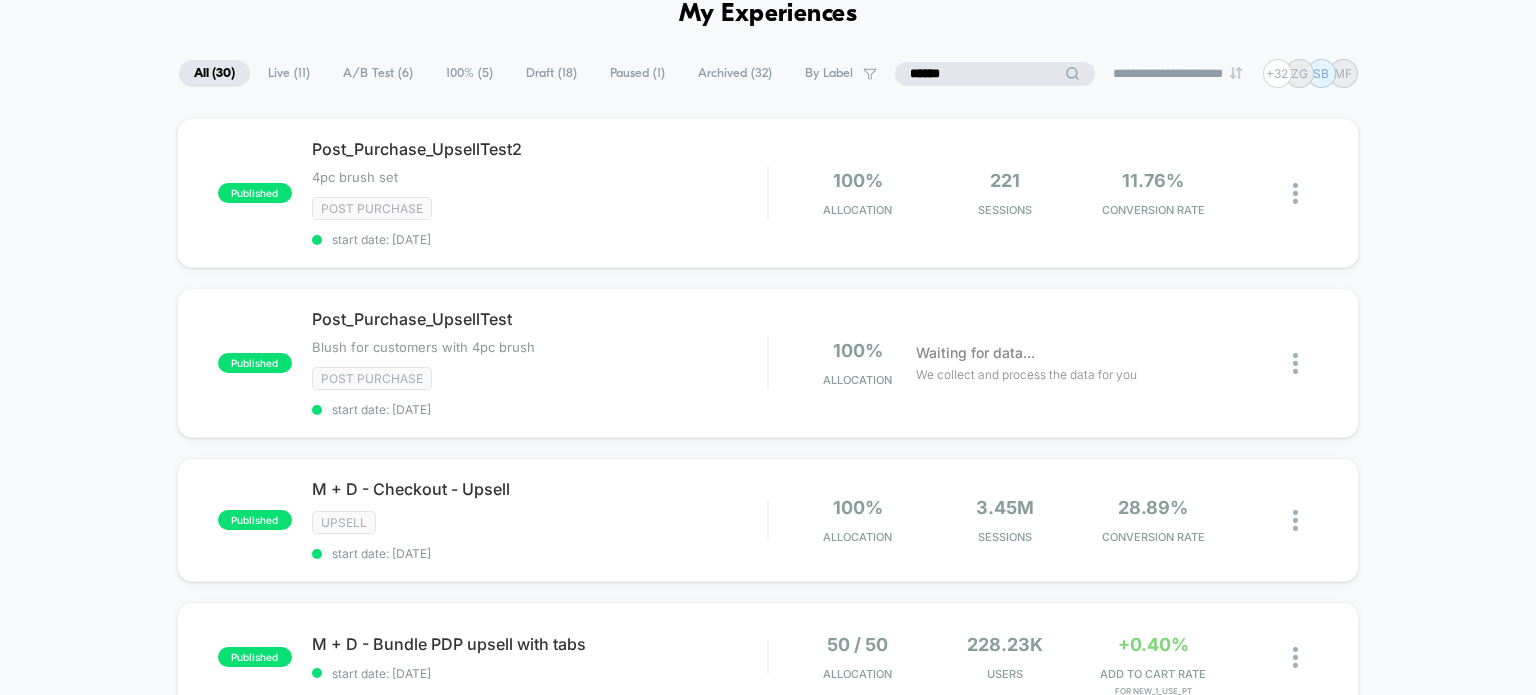 type on "******" 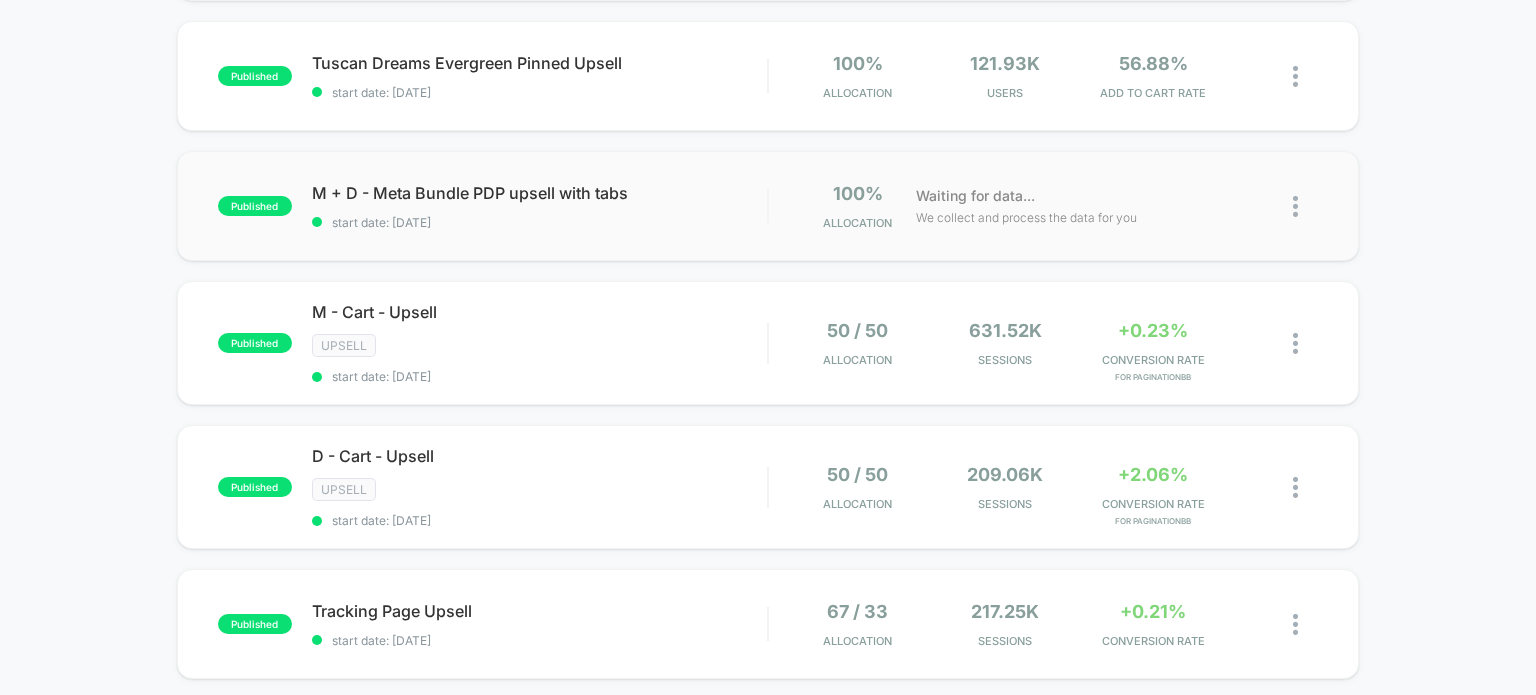 scroll, scrollTop: 1100, scrollLeft: 0, axis: vertical 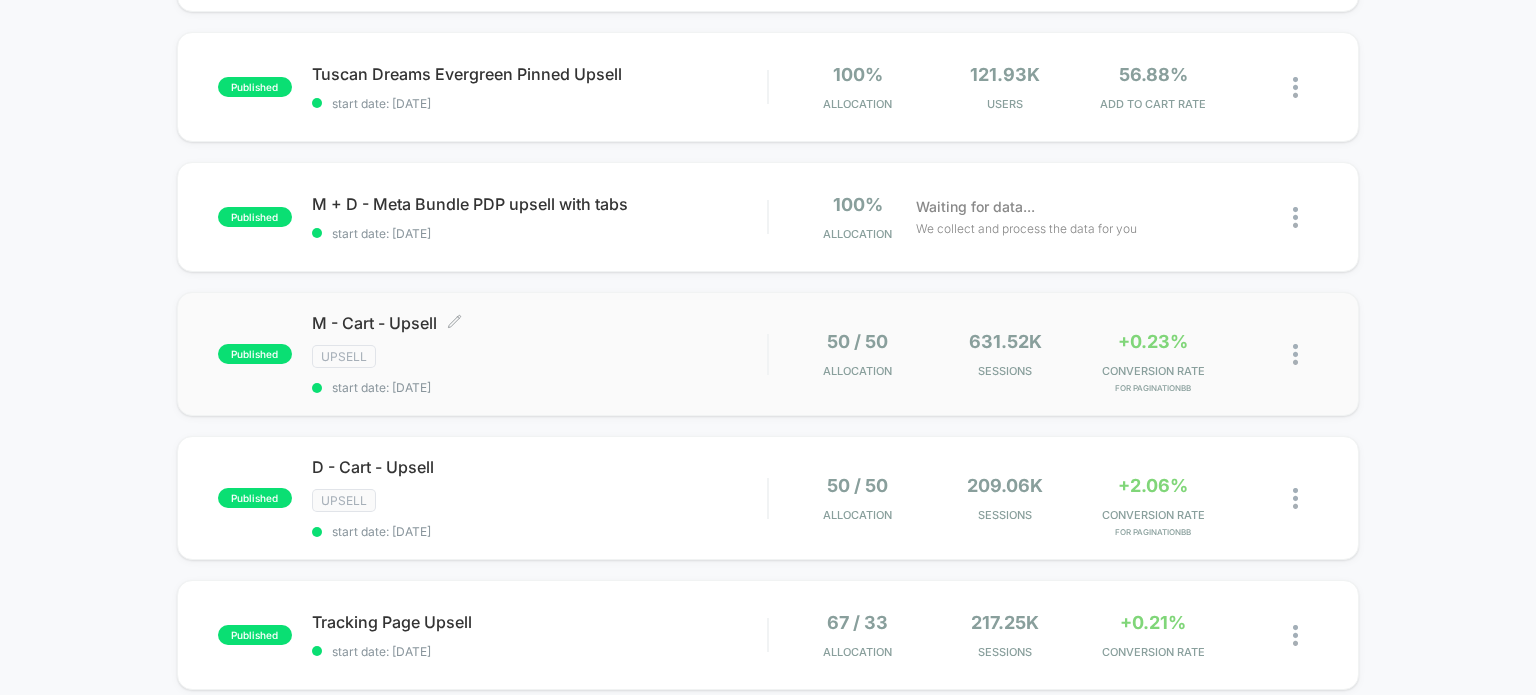 click on "M - Cart - Upsell Click to edit experience details Click to edit experience details Upsell start date: [DATE]" at bounding box center (540, 354) 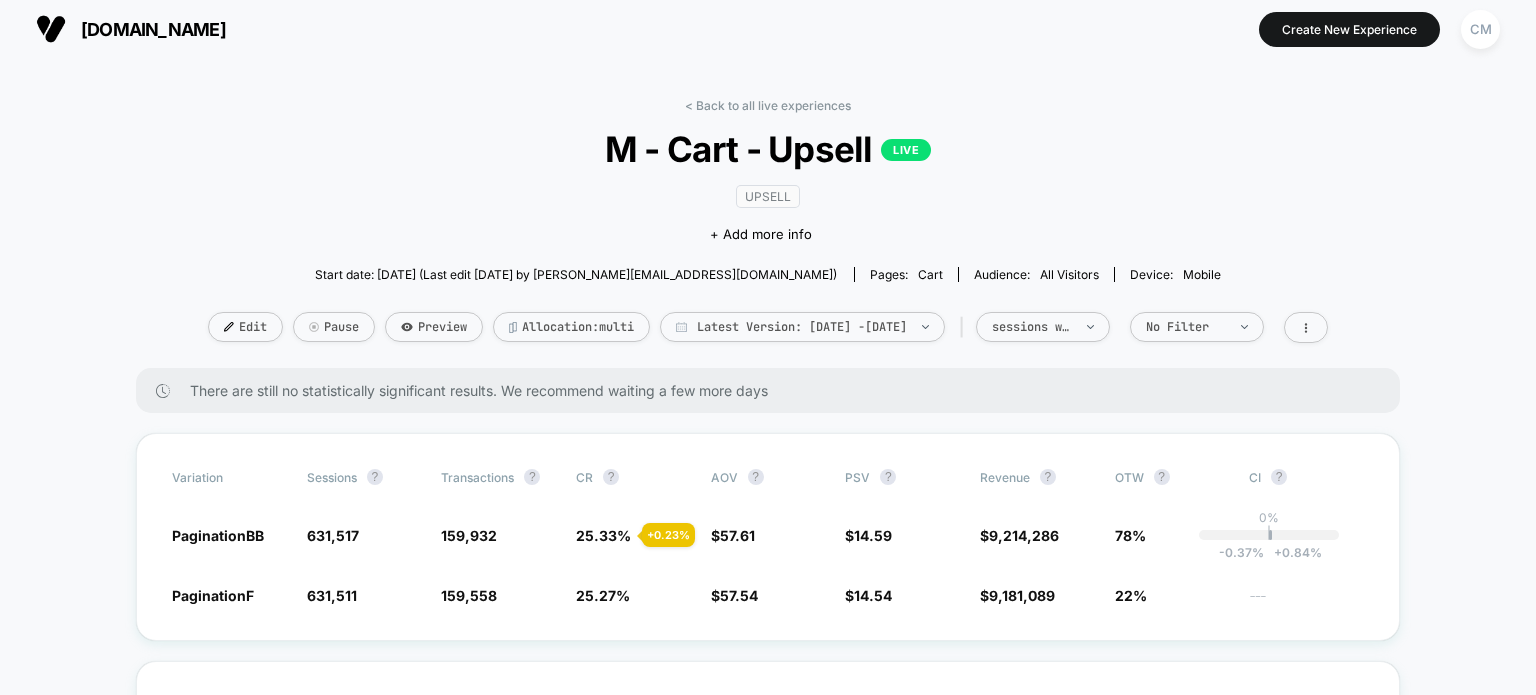 scroll, scrollTop: 0, scrollLeft: 0, axis: both 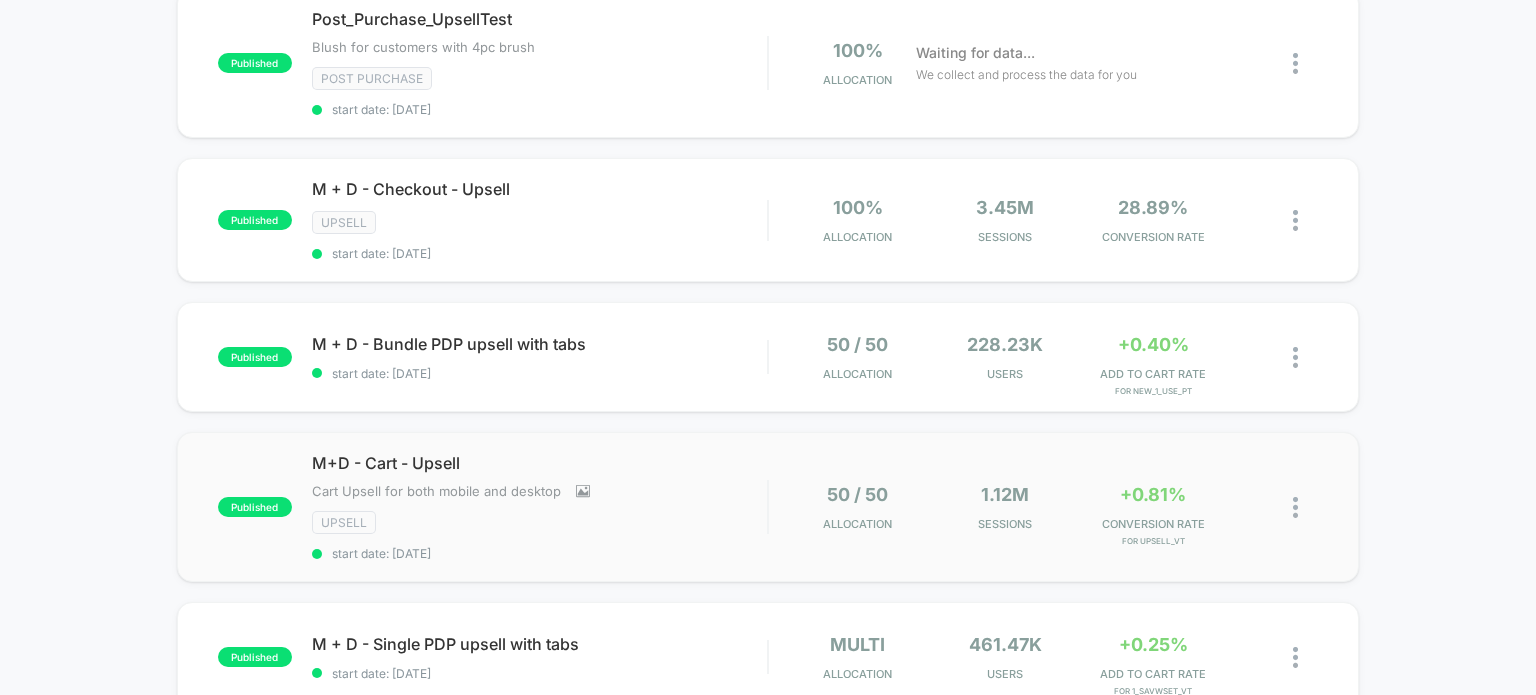 click on "published M+D - Cart - Upsell Cart Upsell for both mobile and desktop Click to view images Click to edit experience details Cart Upsell for both mobile and desktop Upsell start date: [DATE] 50 / 50 Allocation 1.12M Sessions +0.81% CONVERSION RATE for Upsell_VT" at bounding box center (768, 507) 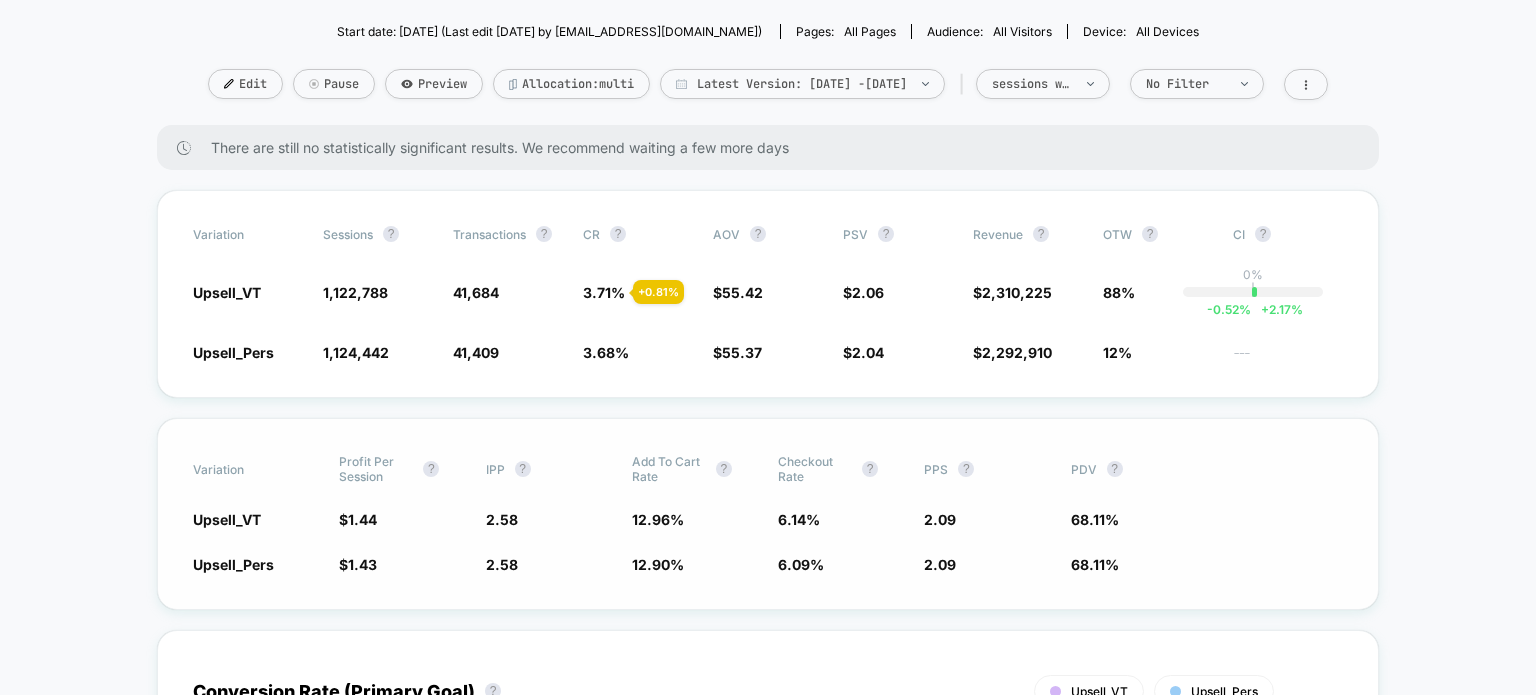 scroll, scrollTop: 300, scrollLeft: 0, axis: vertical 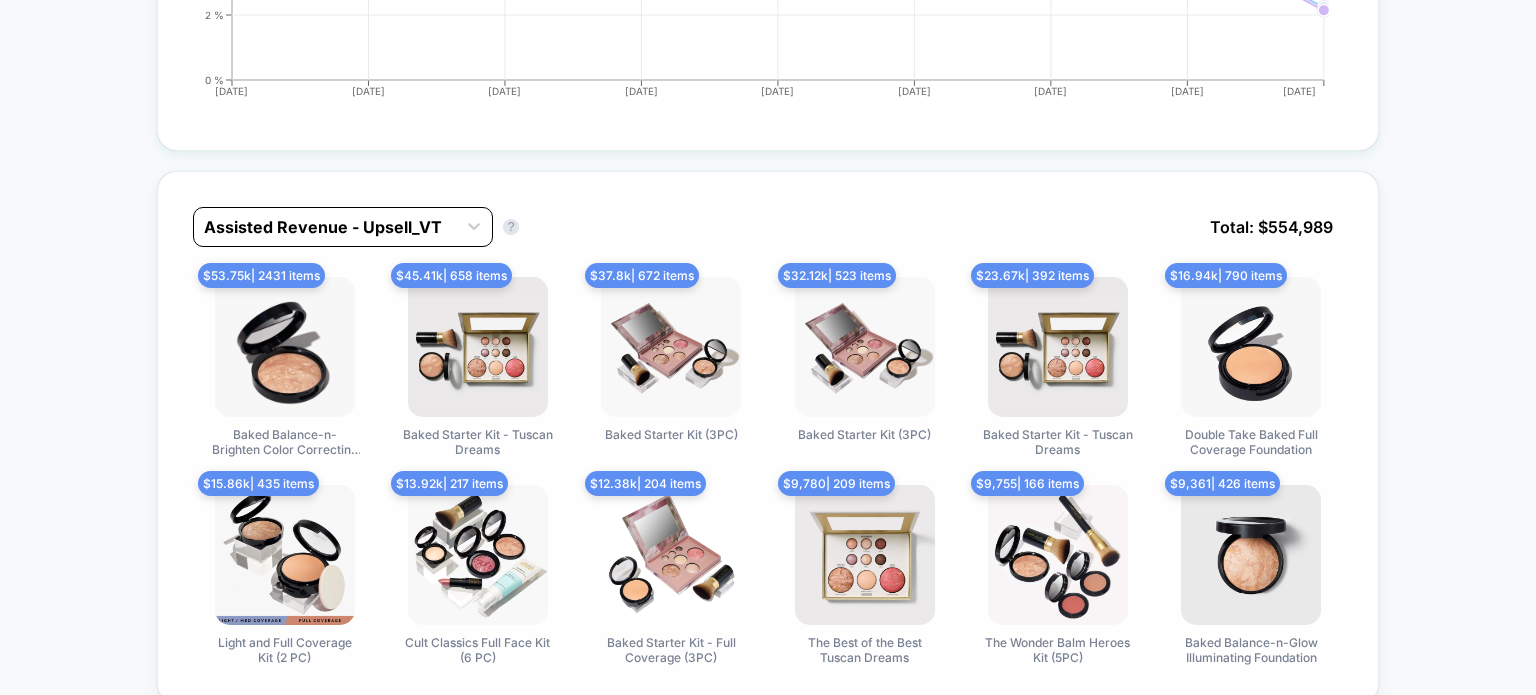 click at bounding box center (325, 227) 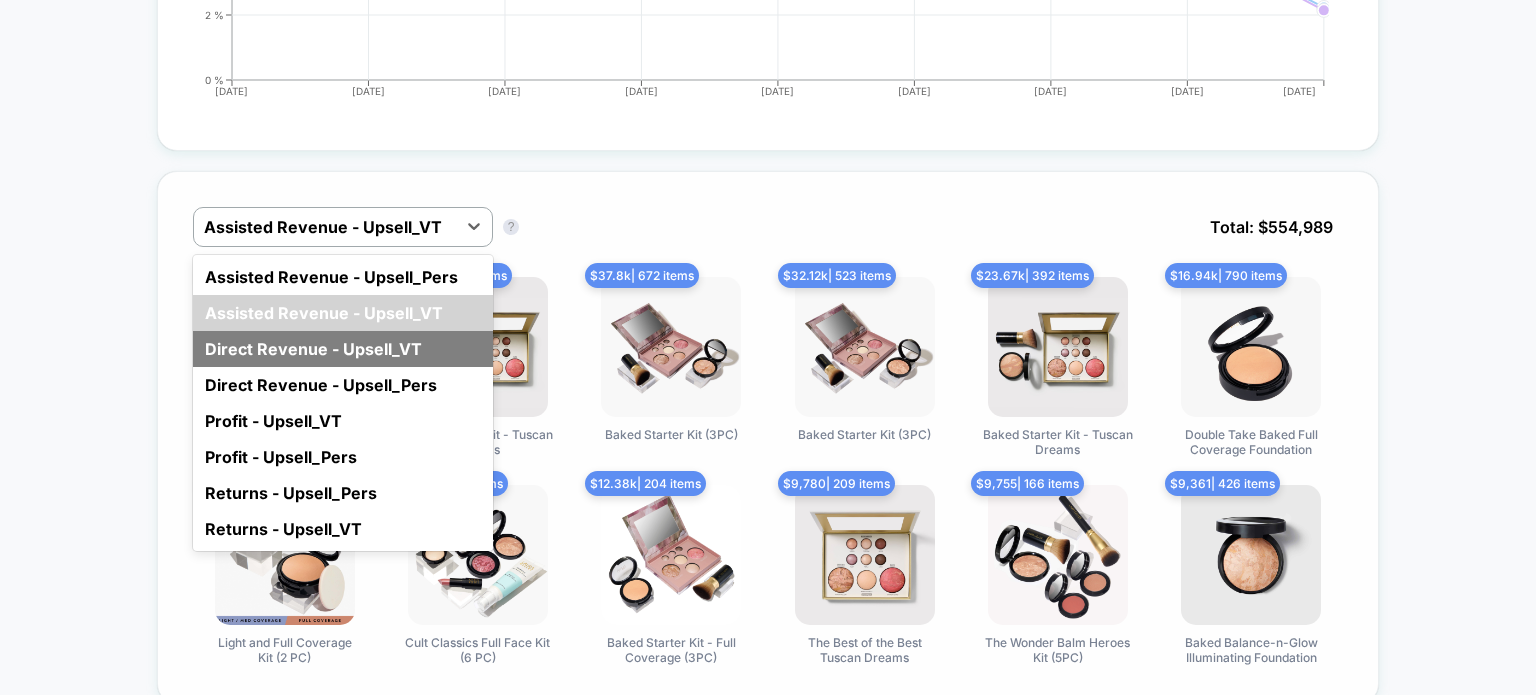 click on "Direct Revenue  - Upsell_VT" at bounding box center [343, 349] 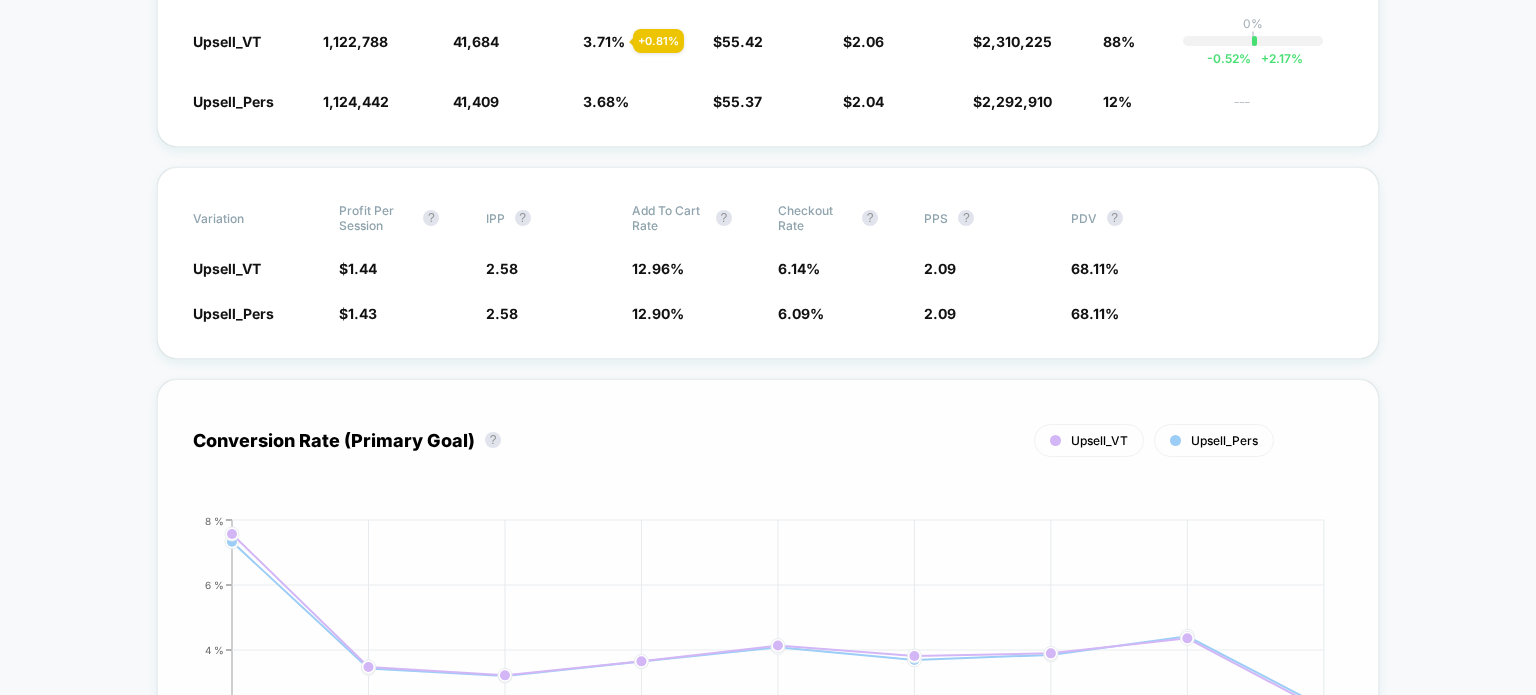 scroll, scrollTop: 100, scrollLeft: 0, axis: vertical 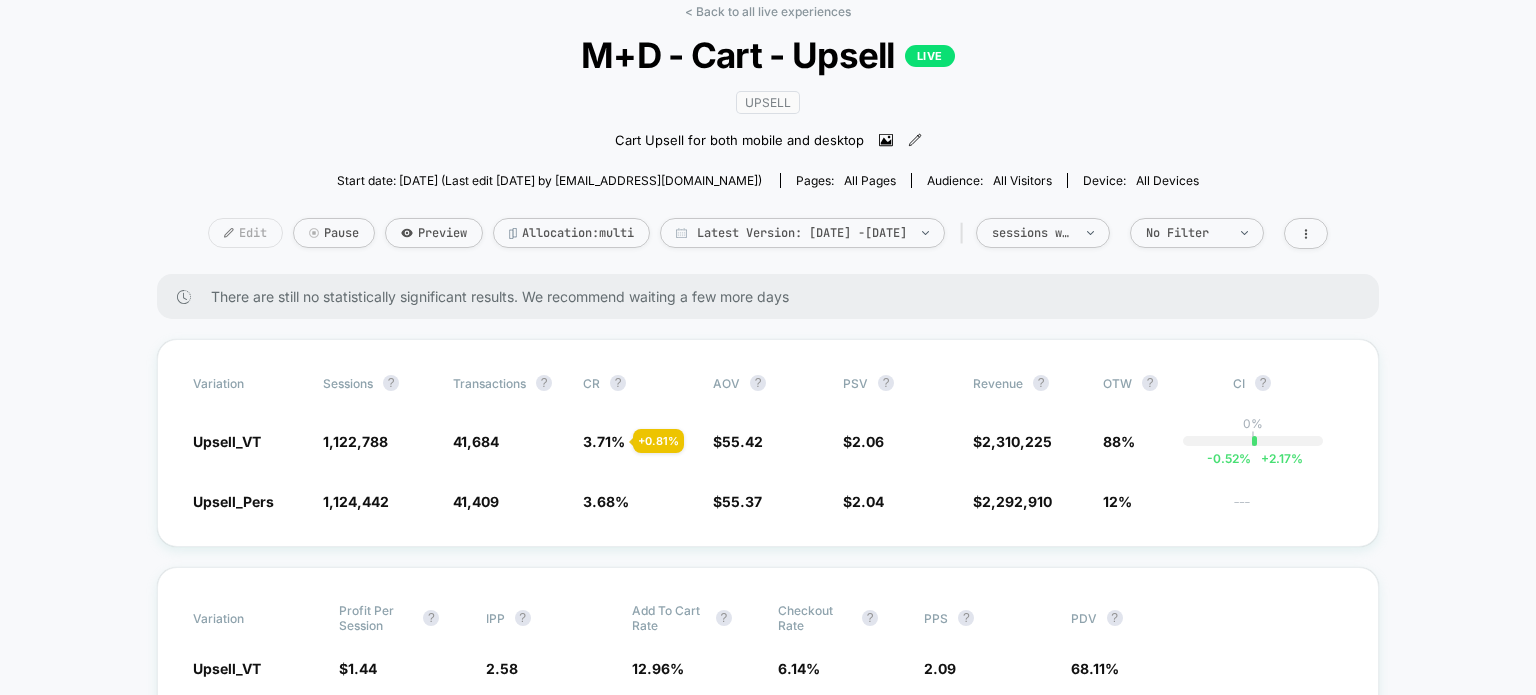 click on "Edit" at bounding box center (245, 233) 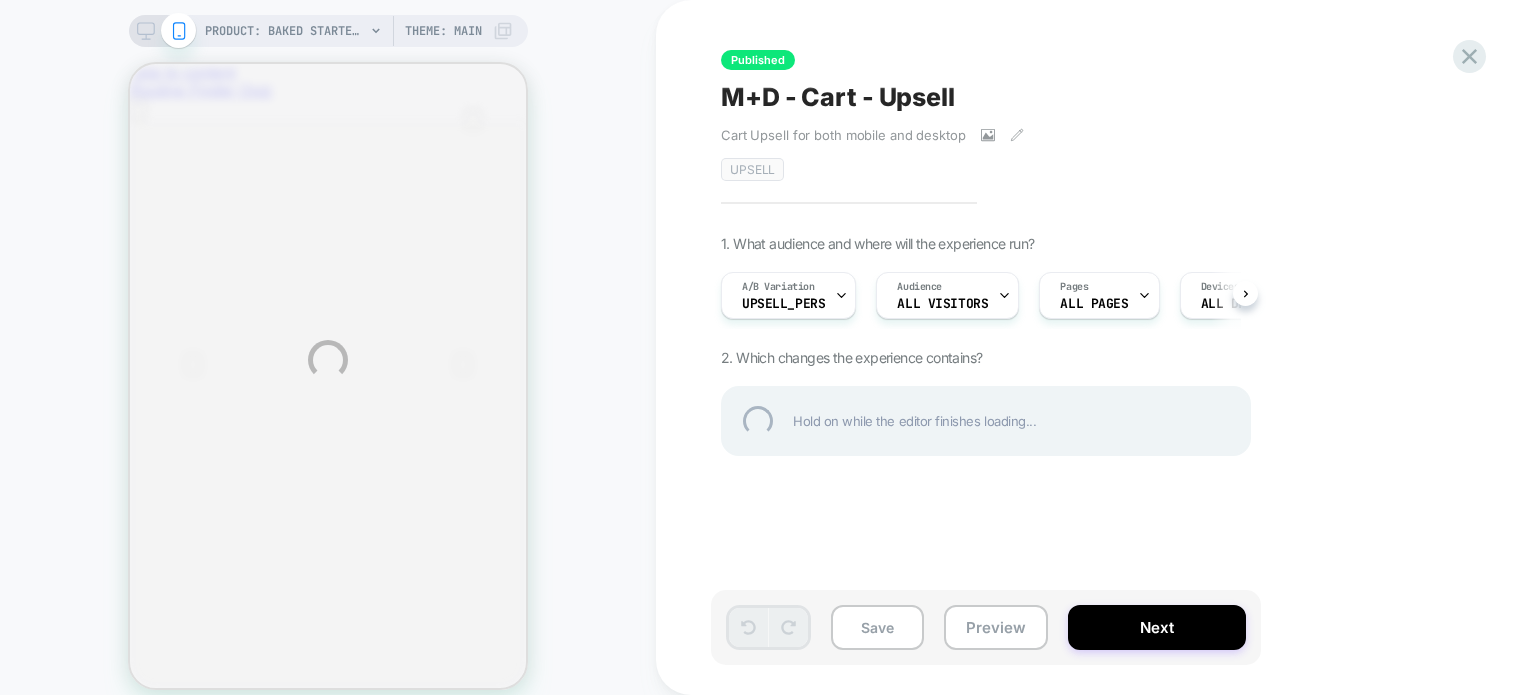 scroll, scrollTop: 0, scrollLeft: 0, axis: both 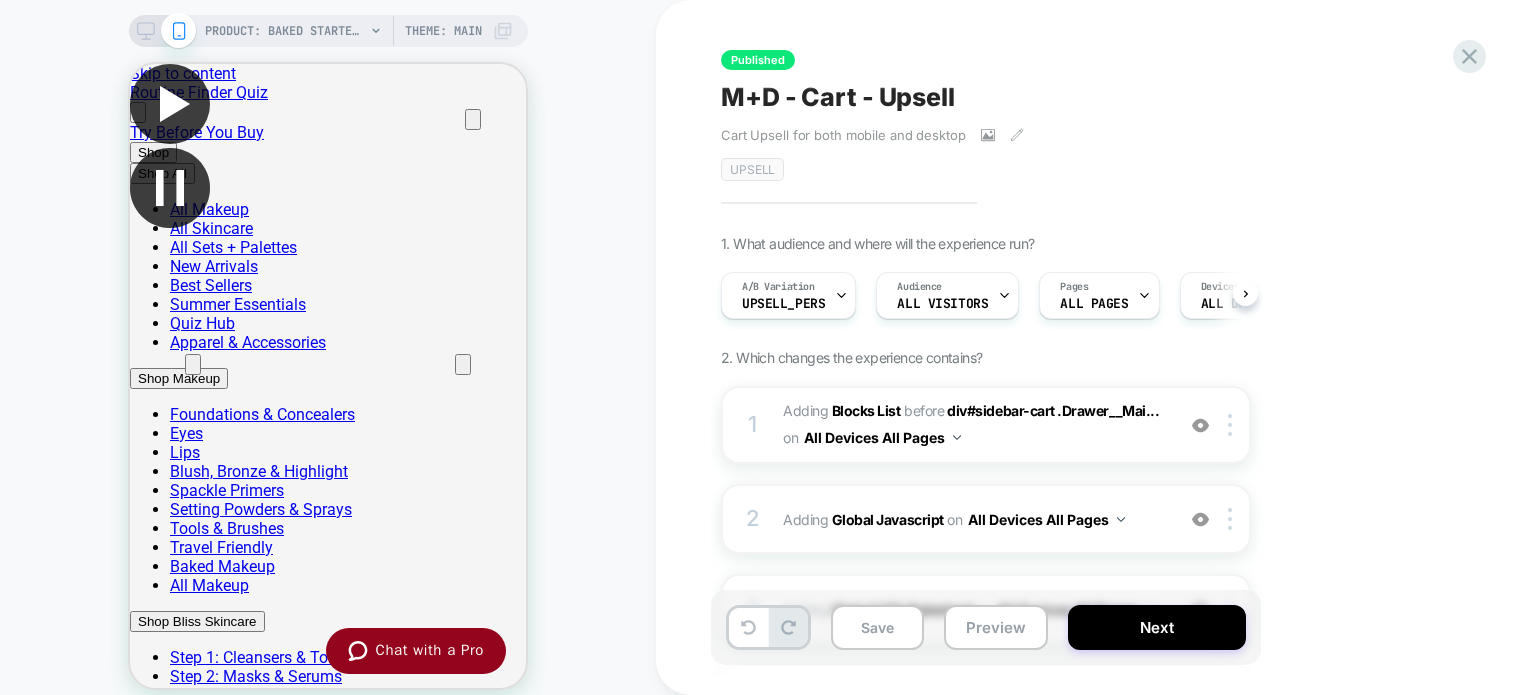 click 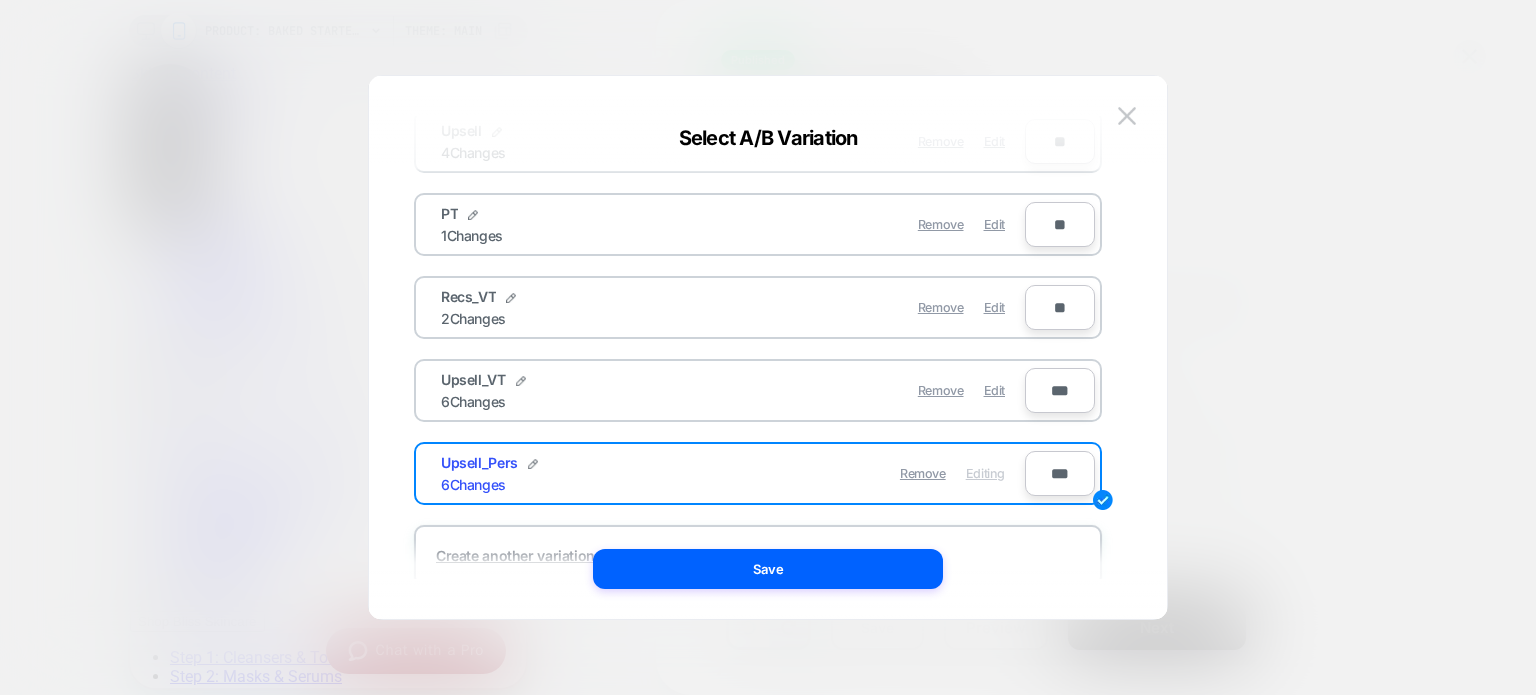 scroll, scrollTop: 204, scrollLeft: 0, axis: vertical 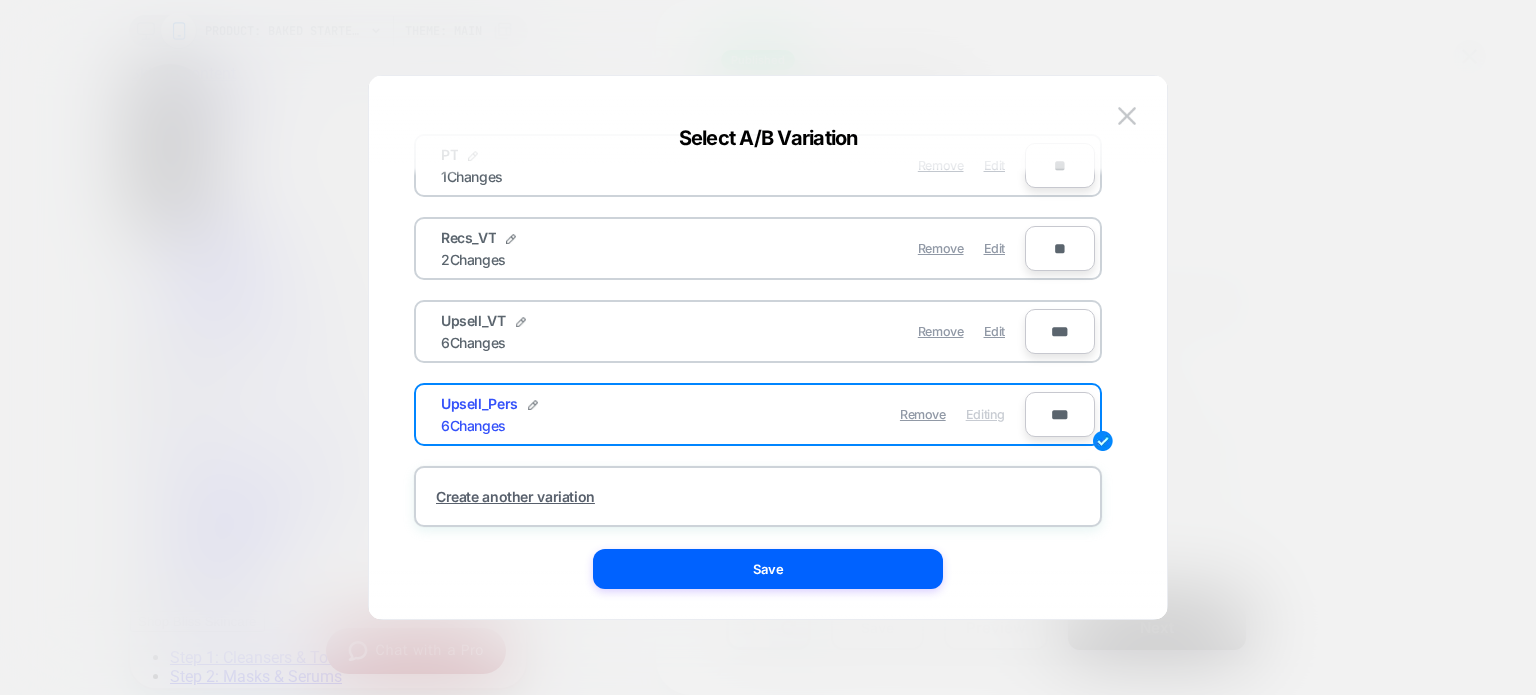 click on "Upsell_VT 6  Changes" at bounding box center [587, 331] 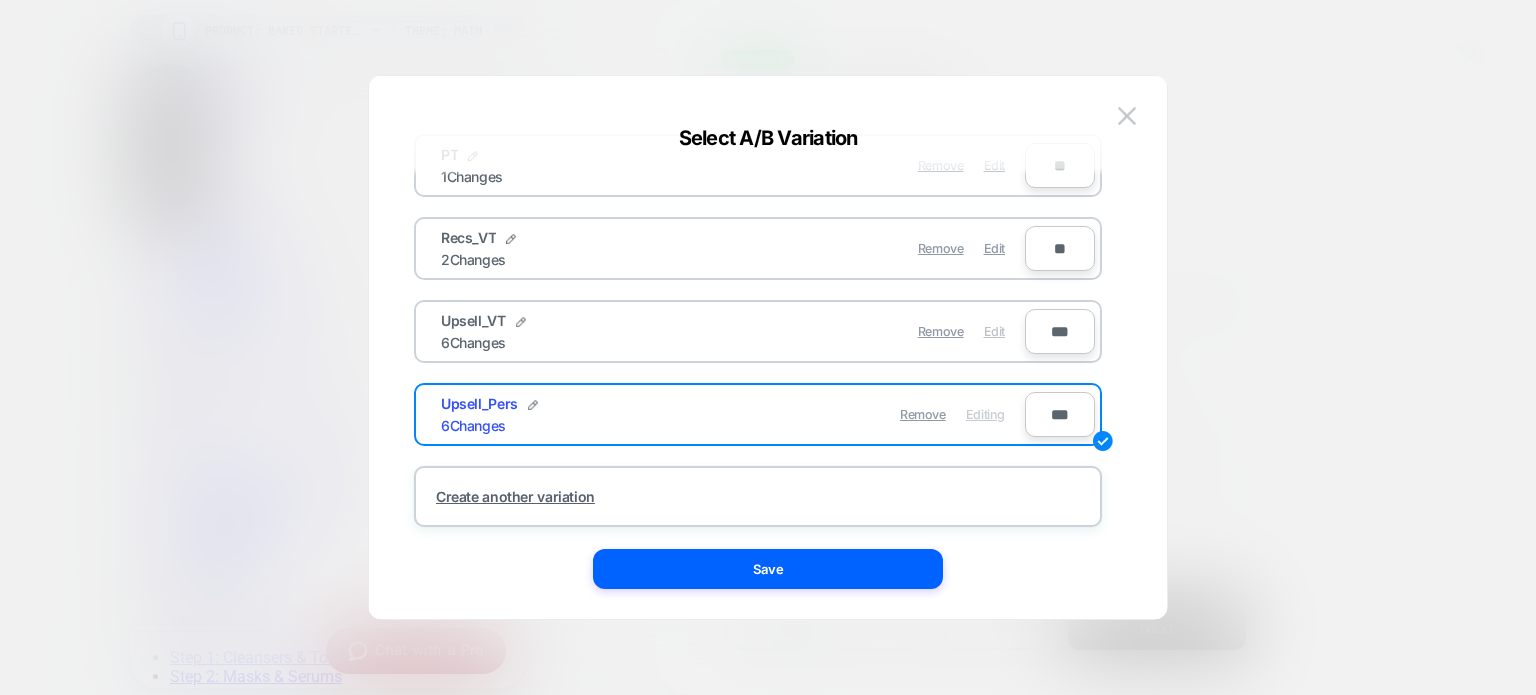 click on "Edit" at bounding box center [994, 331] 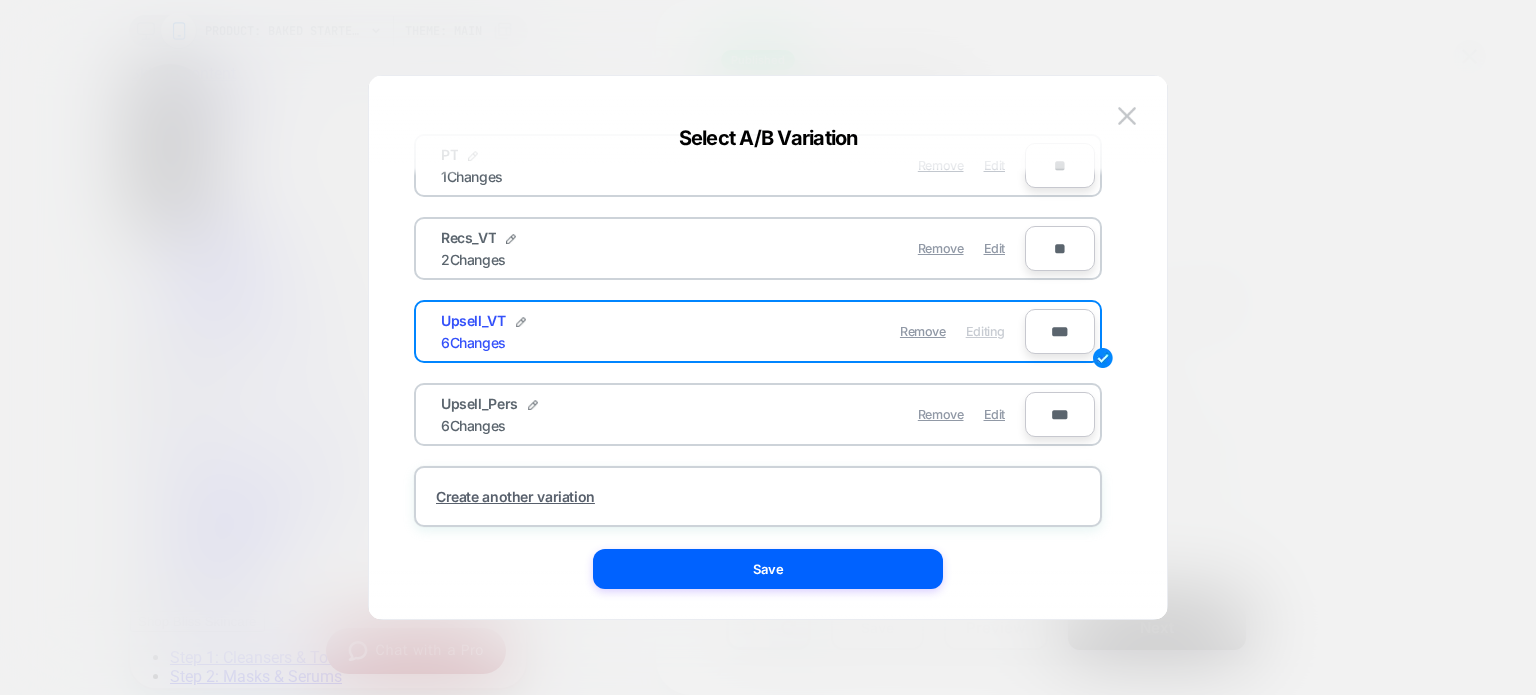 click on "Remove Editing" at bounding box center (874, 331) 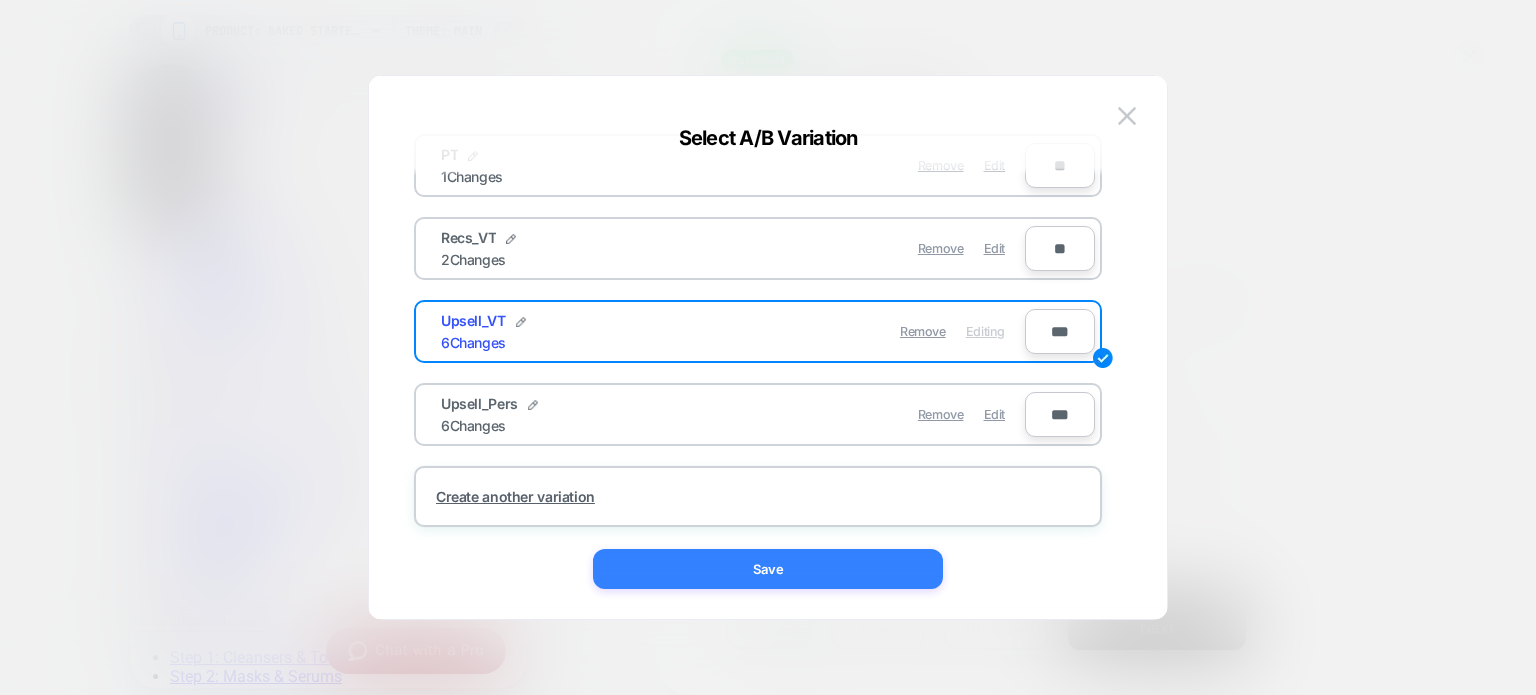 click on "Save" at bounding box center [768, 569] 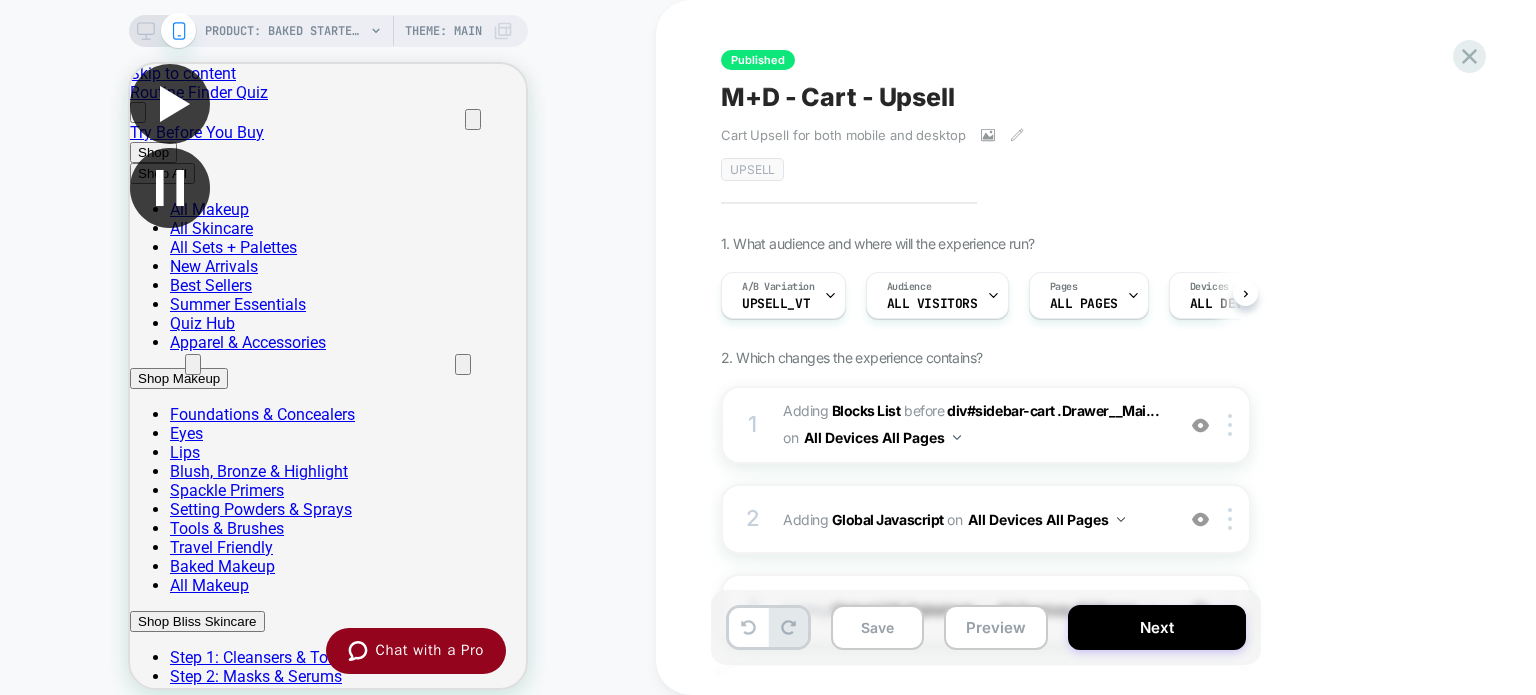 scroll, scrollTop: 200, scrollLeft: 0, axis: vertical 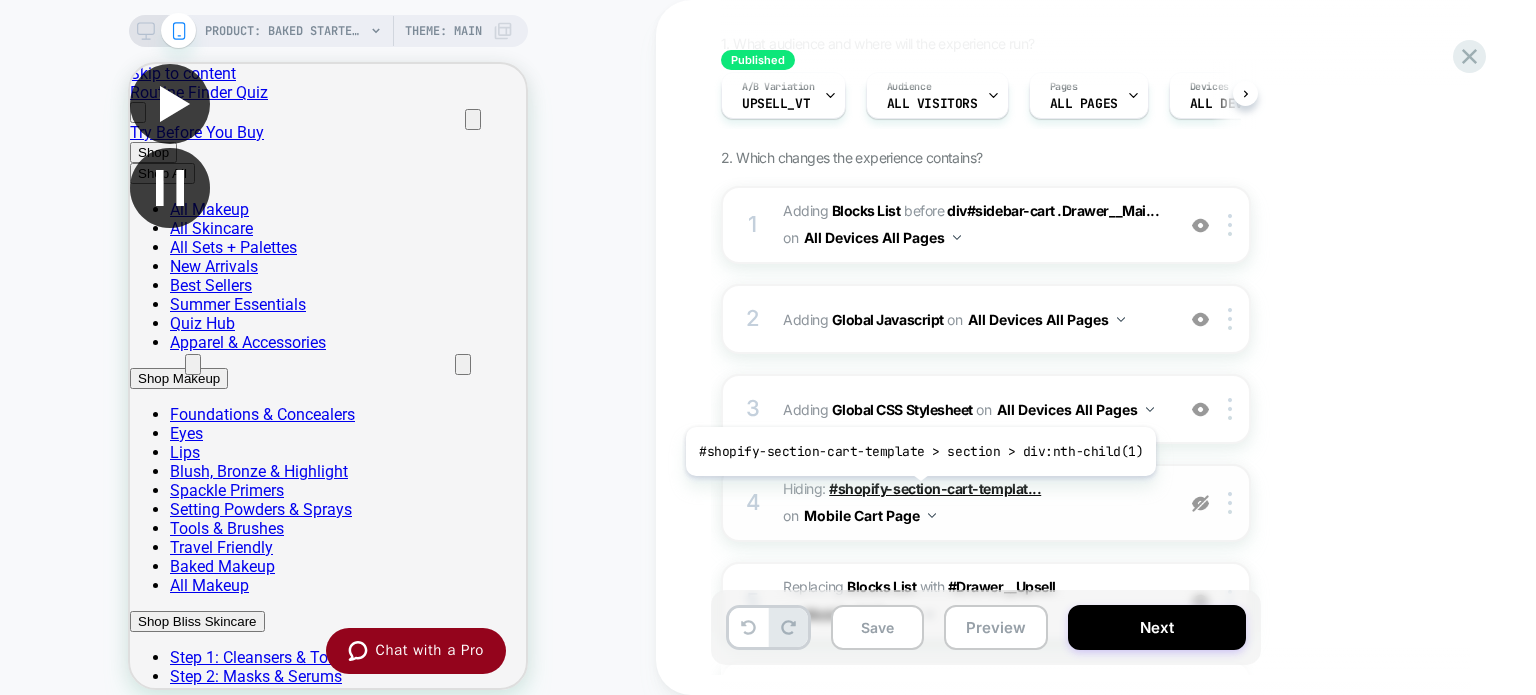 click on "#shopify-section-cart-templat..." at bounding box center [935, 488] 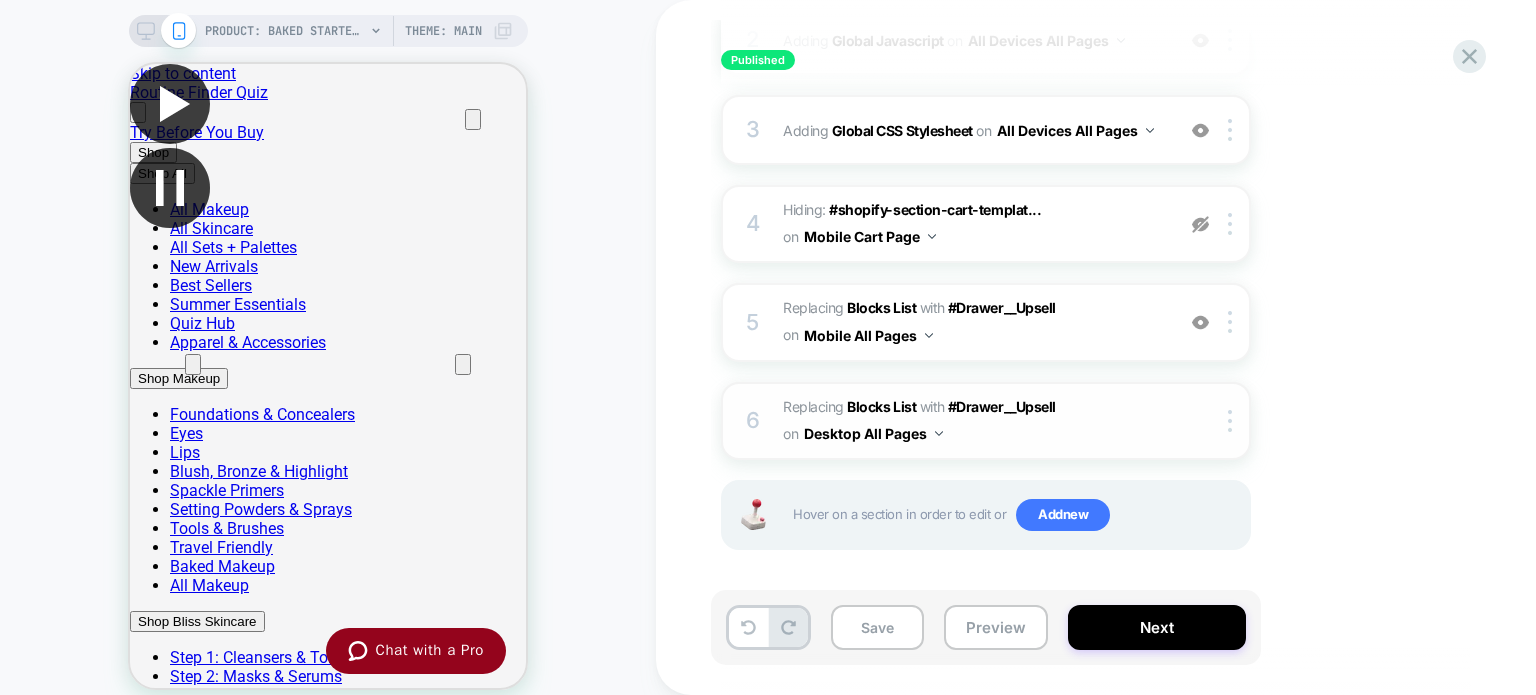 scroll, scrollTop: 379, scrollLeft: 0, axis: vertical 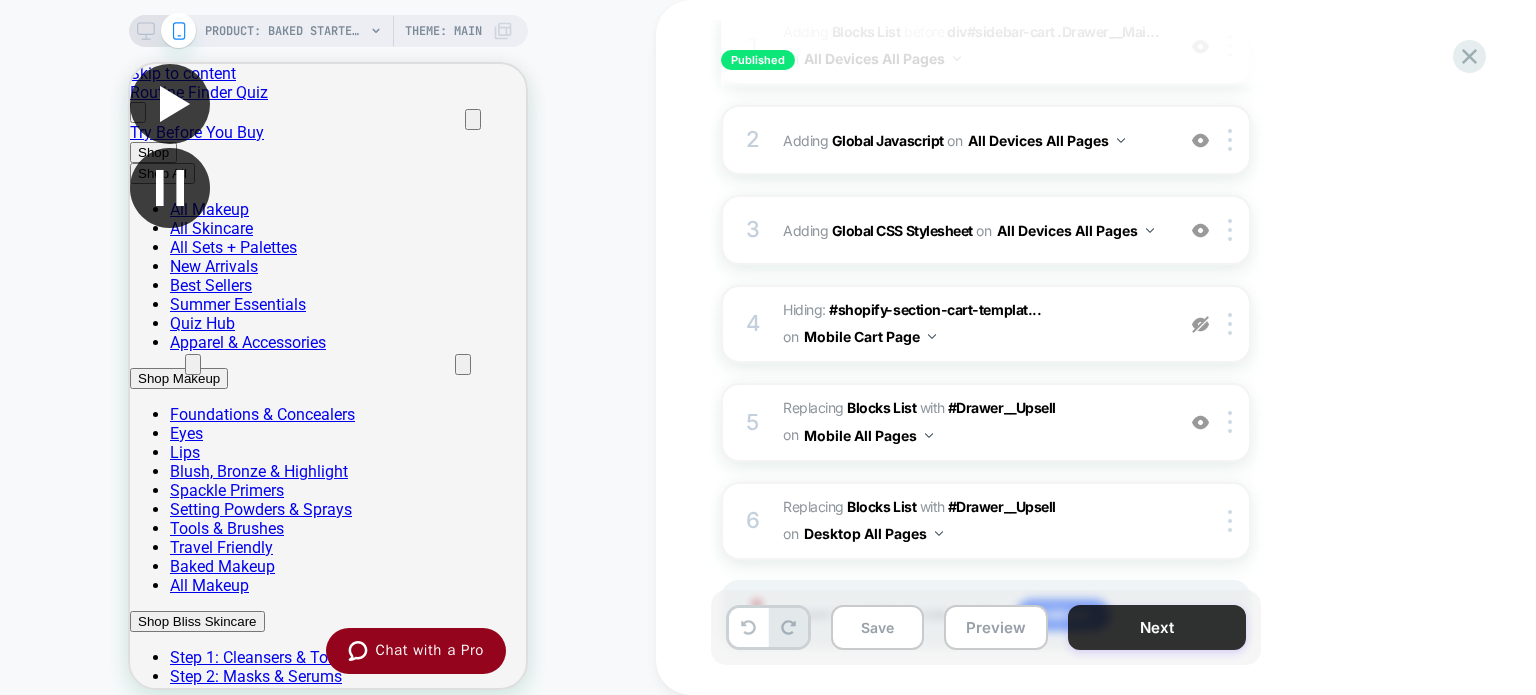 click on "Next" at bounding box center [1157, 627] 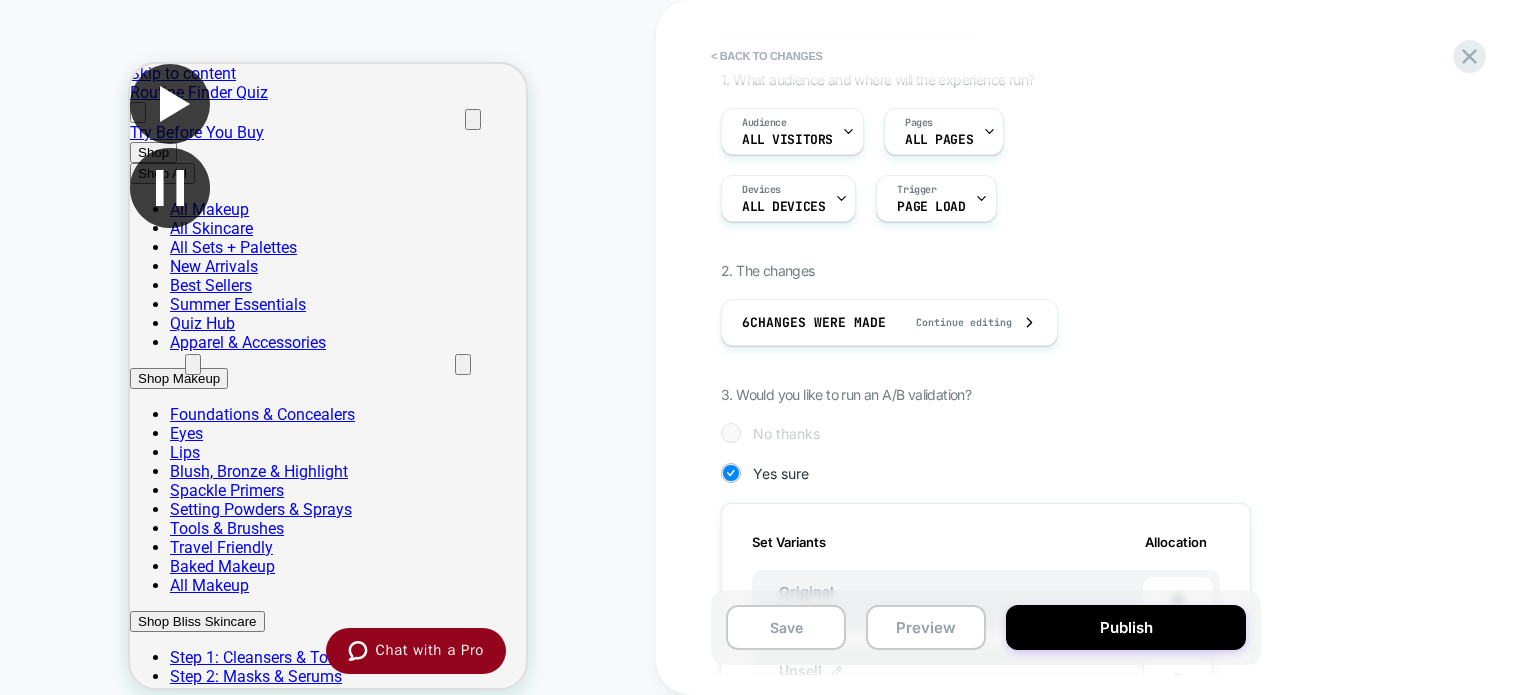 scroll, scrollTop: 142, scrollLeft: 0, axis: vertical 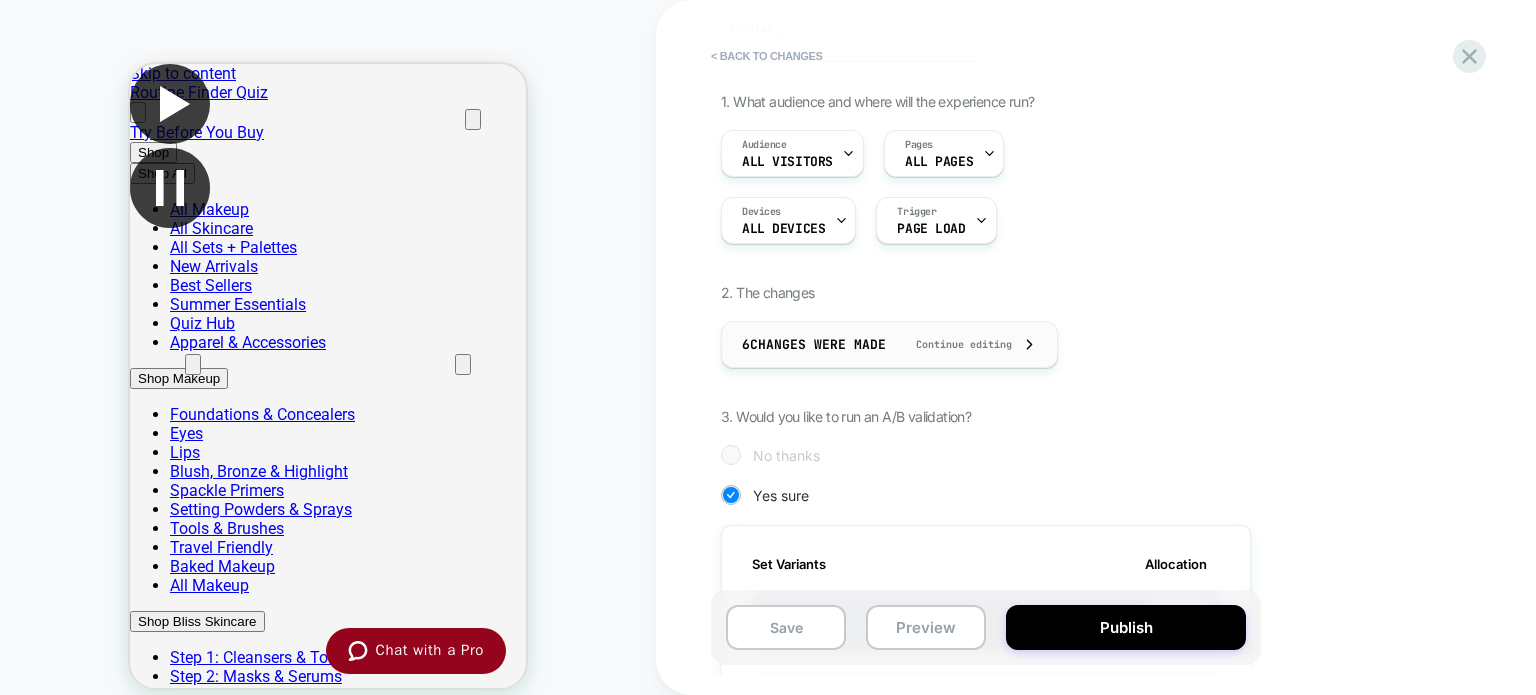 click on "Continue editing" at bounding box center [954, 344] 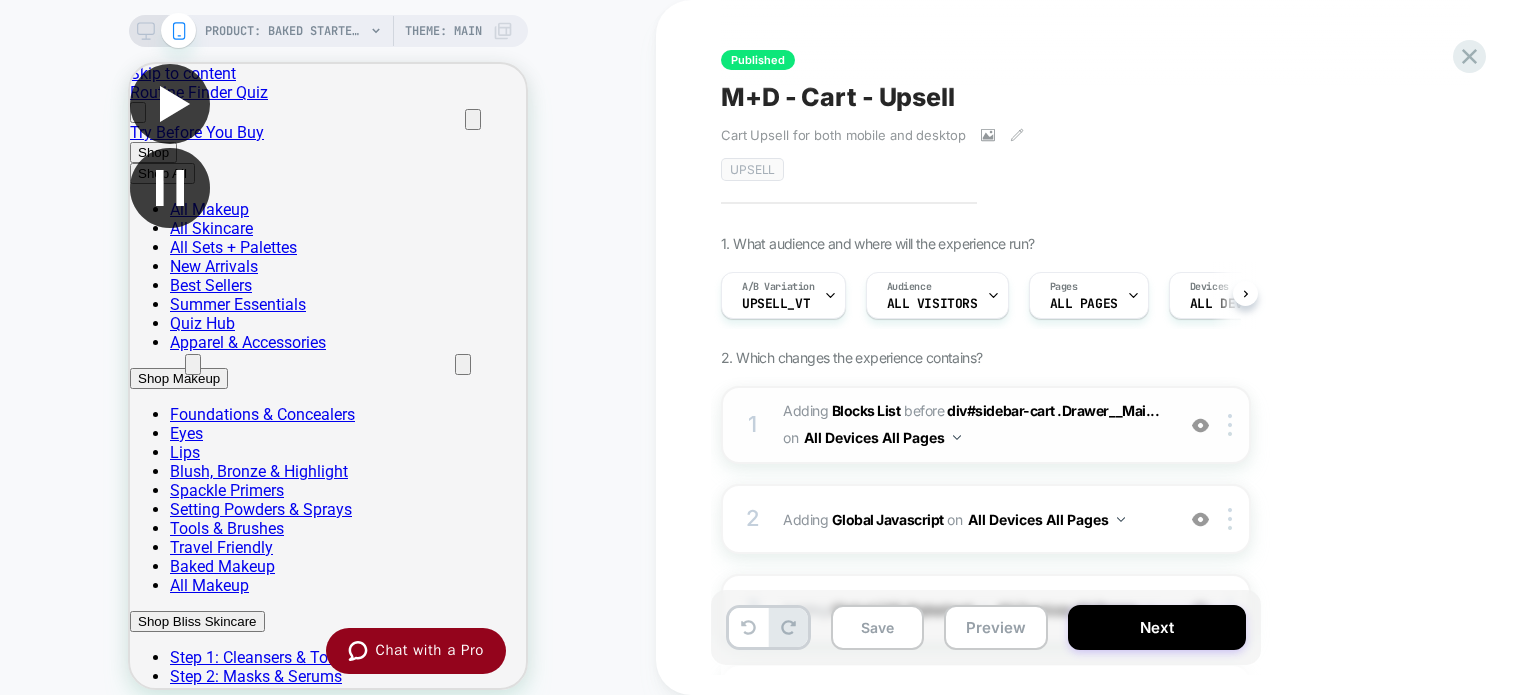 scroll, scrollTop: 0, scrollLeft: 0, axis: both 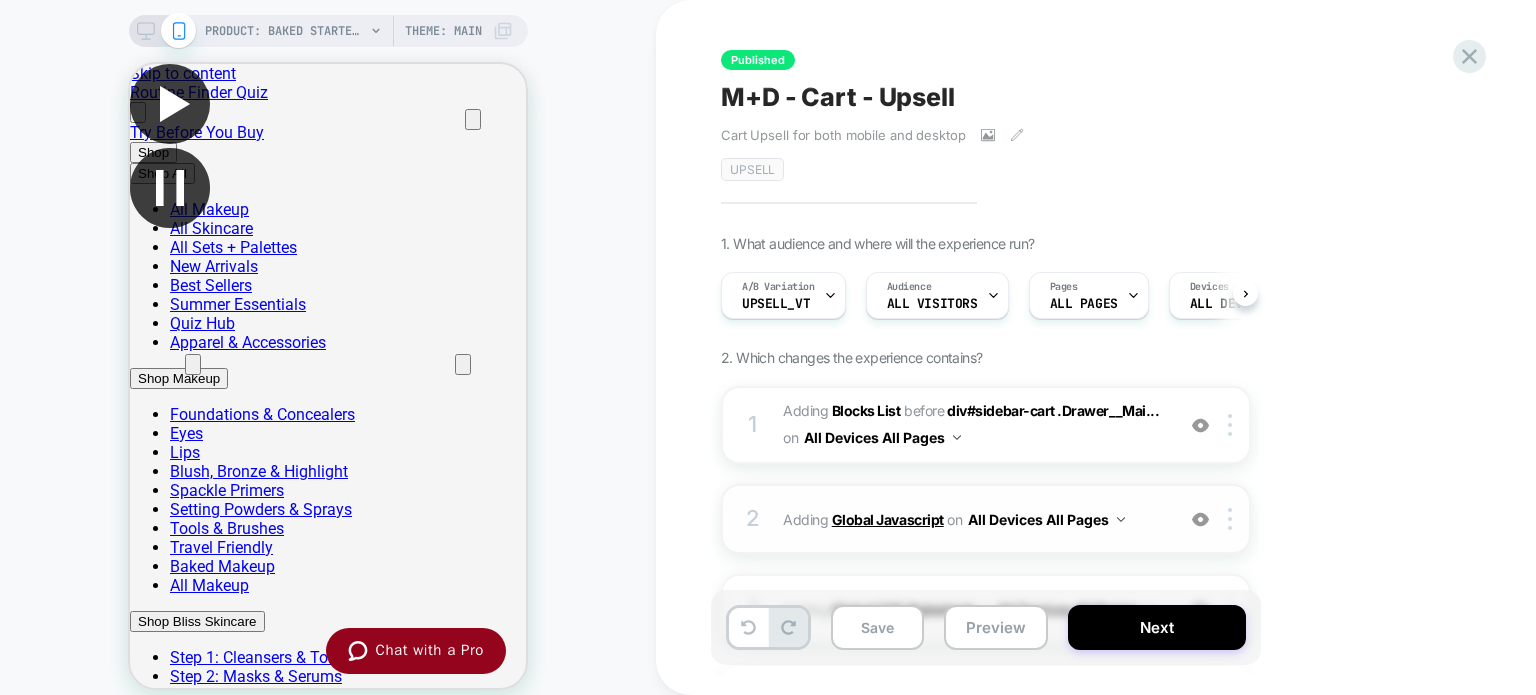 click on "Global Javascript" at bounding box center [888, 519] 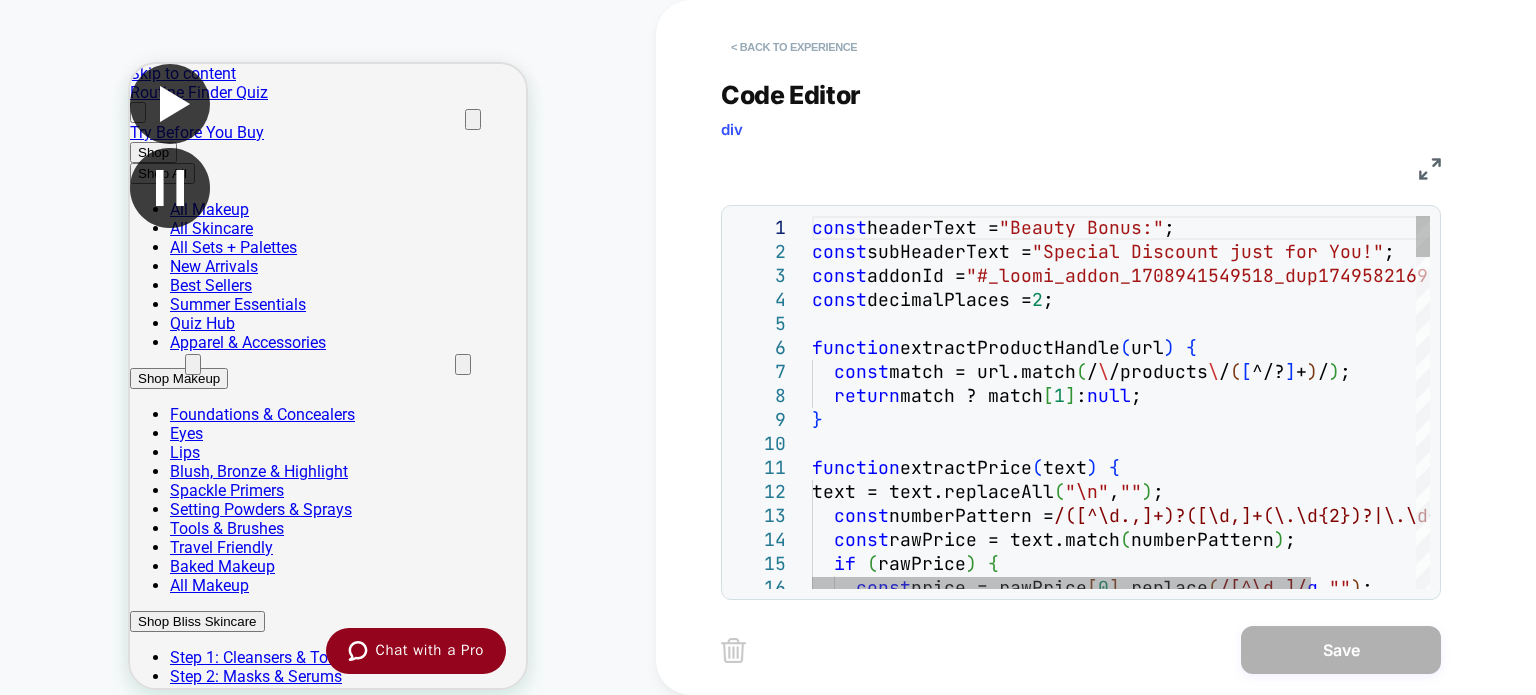 click on "< Back to experience" at bounding box center (794, 47) 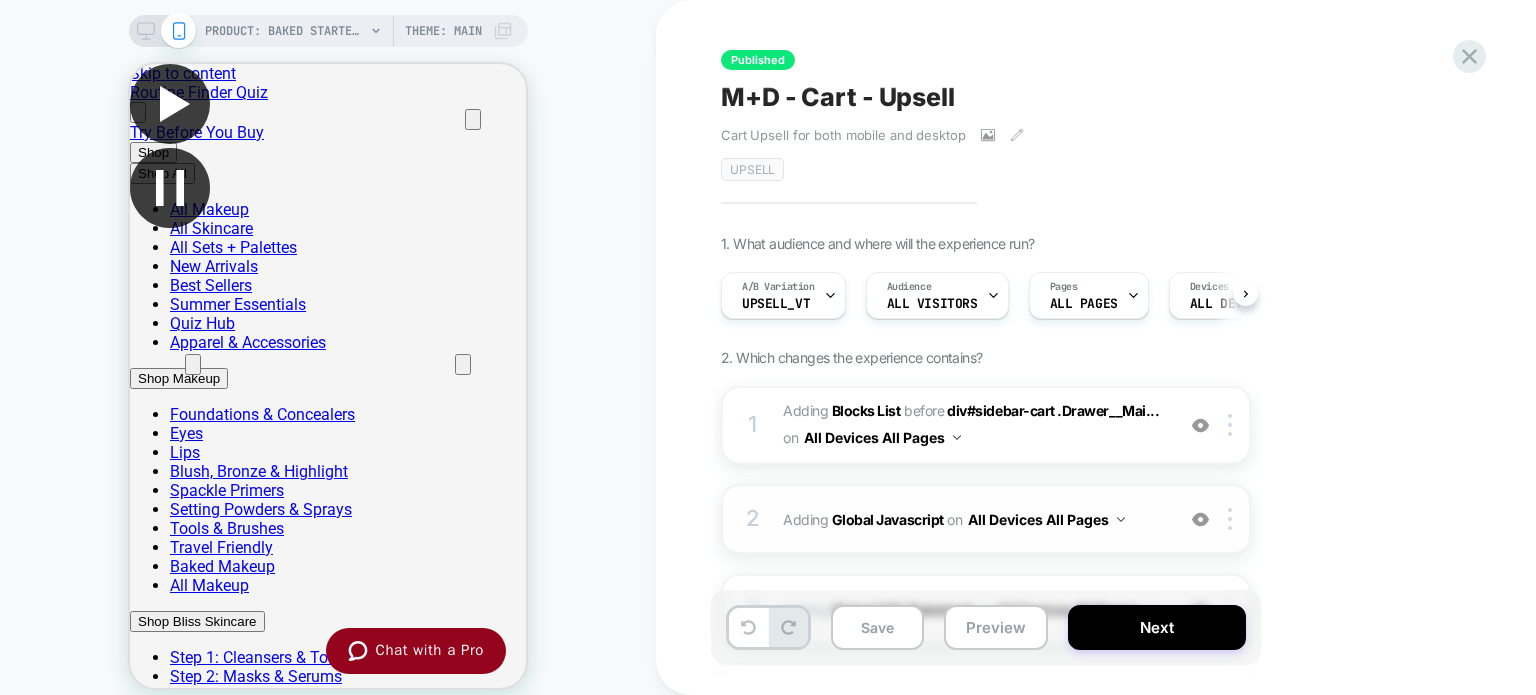 scroll, scrollTop: 0, scrollLeft: 0, axis: both 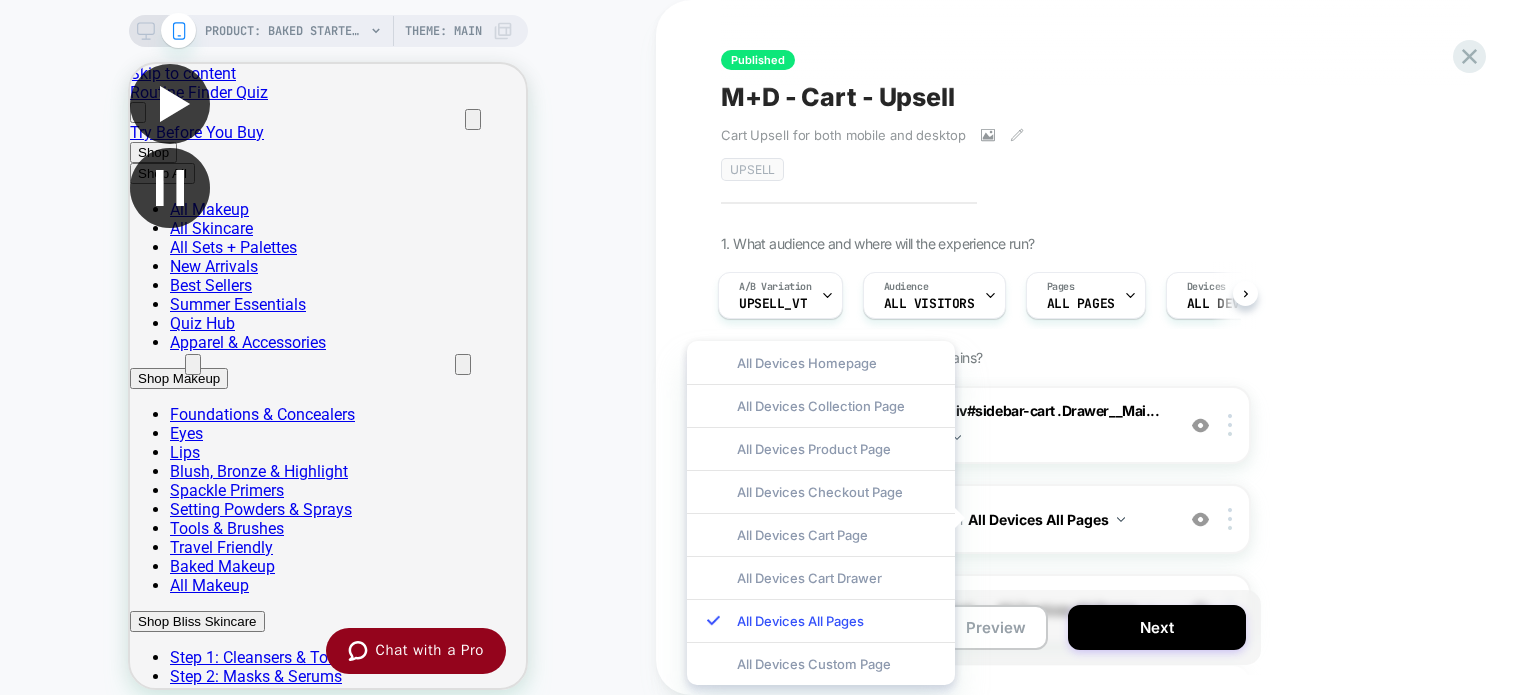 click on "1. What audience and where will the experience run? A/B Variation Upsell_VT Audience All Visitors Pages ALL PAGES Devices ALL DEVICES Trigger Page Load 2. Which changes the experience contains? 1 #_loomi_addon_1708941549518_dup1749582169 Adding   Blocks List   BEFORE div#sidebar-cart .Drawer__Mai... div#sidebar-cart .Drawer__Main:nth-child(2) > .Drawer__Container   on All Devices All Pages Add Before Add After Duplicate Replace Position Copy CSS Selector Copy Widget Id Rename Target   Mobile Delete 2 Adding   Global Javascript   on All Devices All Pages Add Before Add After Target   Mobile Delete 3 Adding   Global CSS Stylesheet   on All Devices All Pages Add Before Add After Target   Mobile Delete 4 Hiding :   #shopify-section-cart-templat... #shopify-section-cart-template > section > div:nth-child(1)   on Mobile Cart Page Copy CSS Selector Rename Copy to   Desktop Target   All Devices Delete 5 #_loomi_addon_1750269137742 Replacing   Blocks List   WITH #Drawer__Upsell #Drawer__Upsell   on Mobile All Pages" at bounding box center [1086, 657] 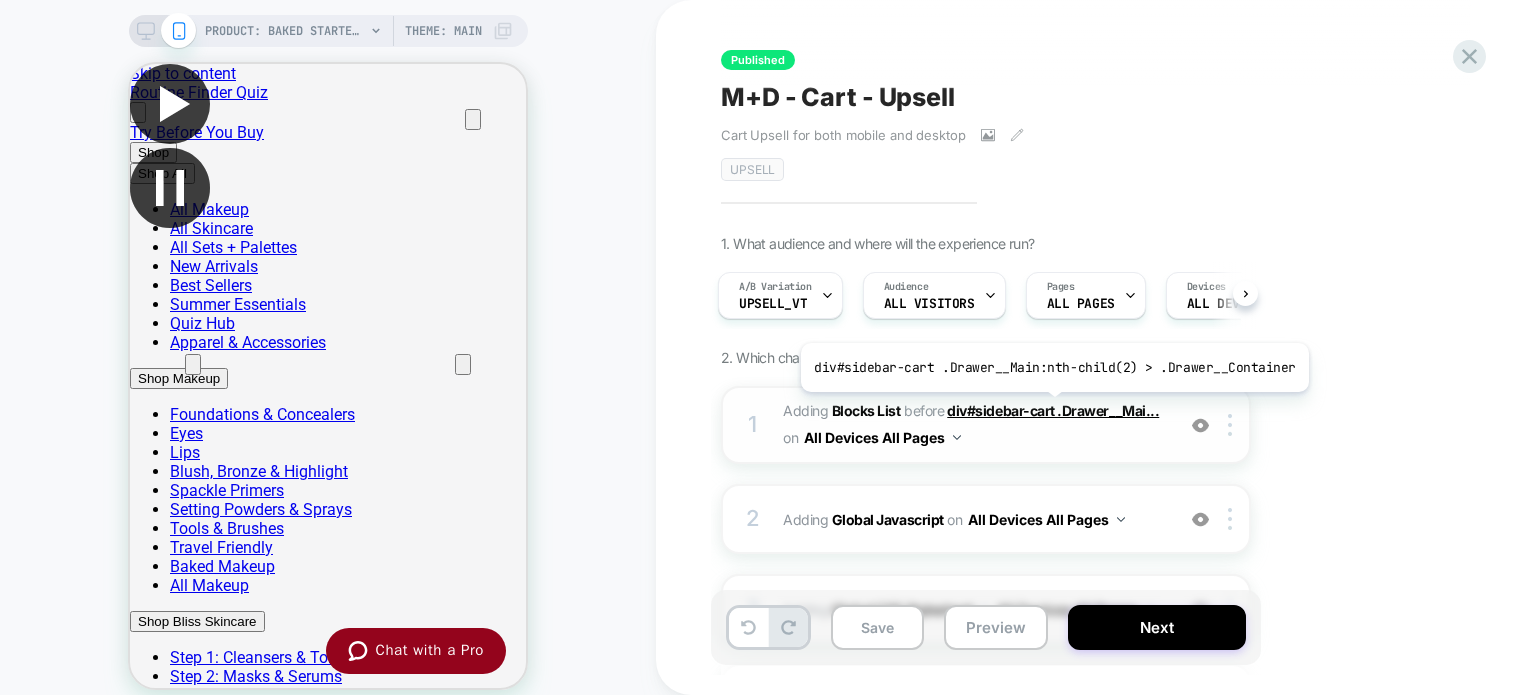 click on "div#sidebar-cart .Drawer__Mai..." at bounding box center (1053, 410) 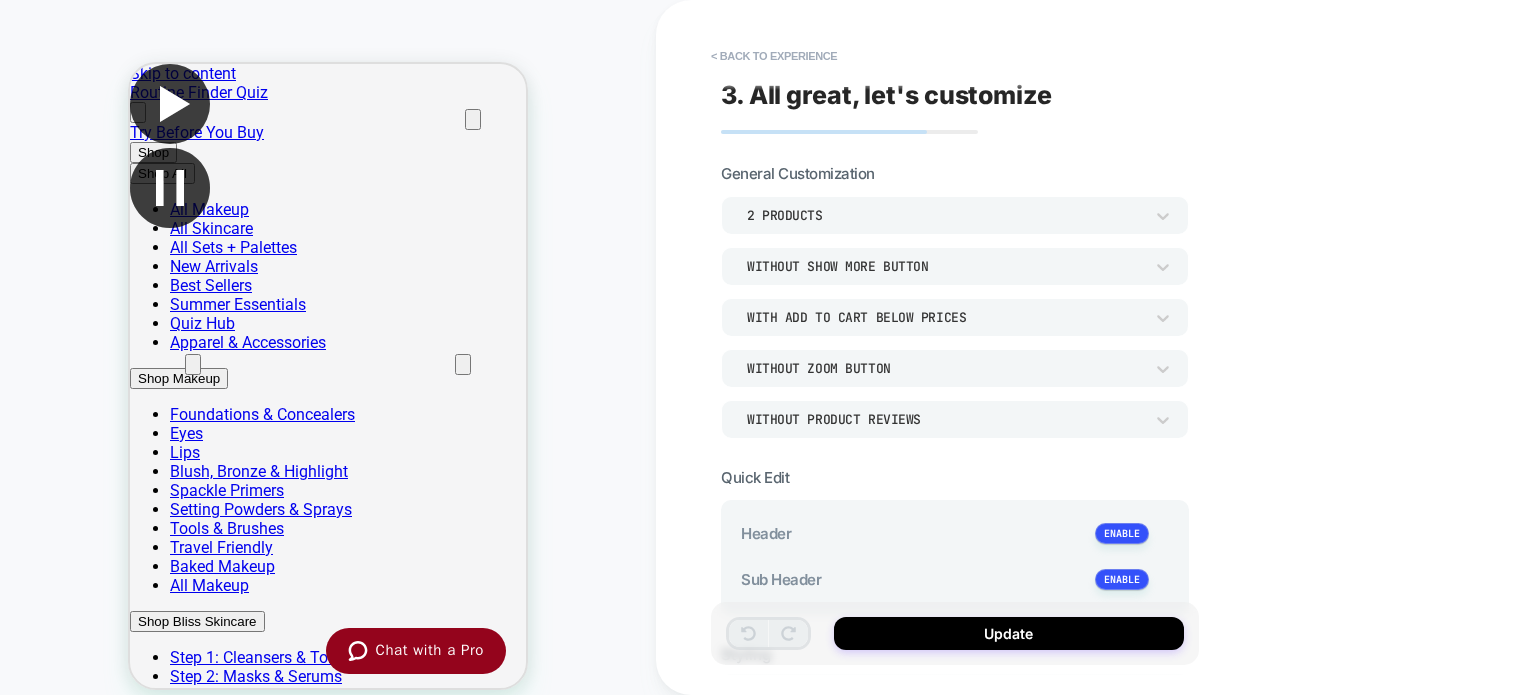 type on "*" 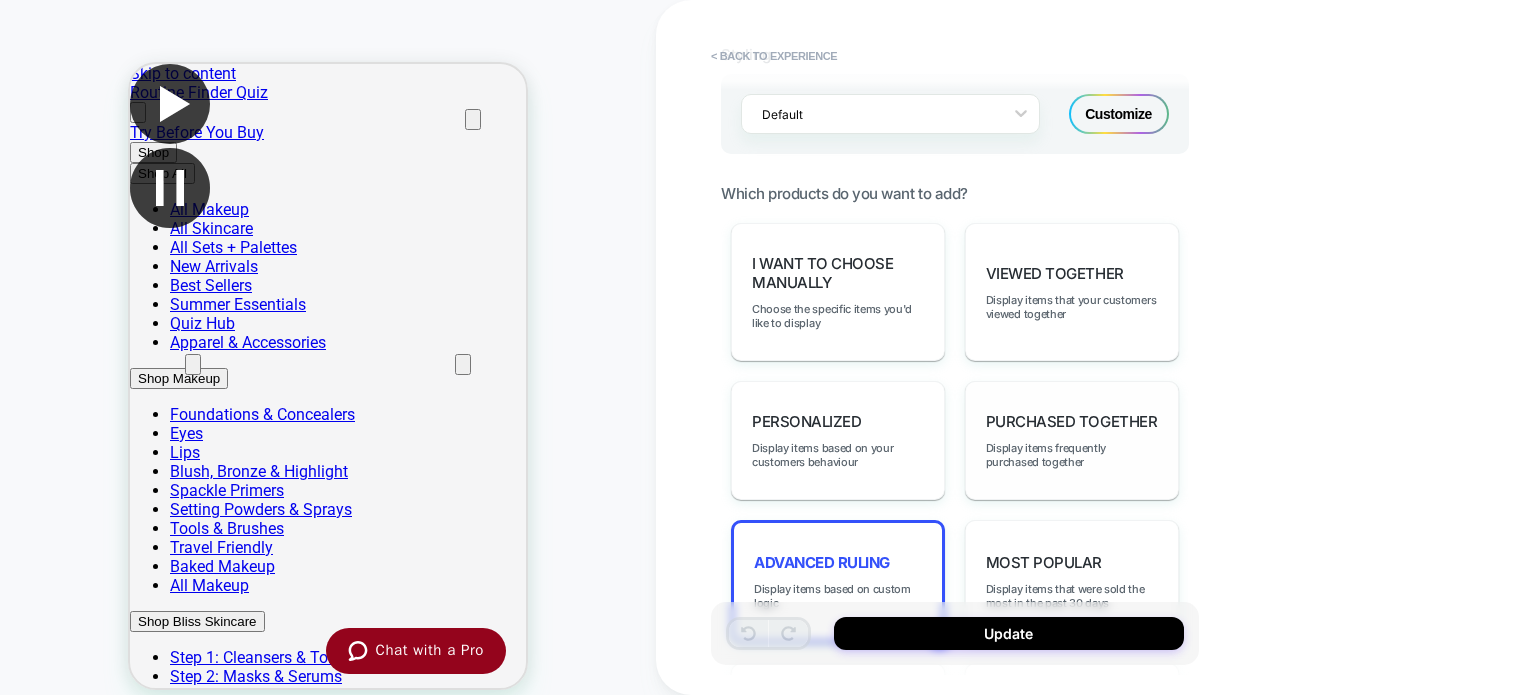 scroll, scrollTop: 800, scrollLeft: 0, axis: vertical 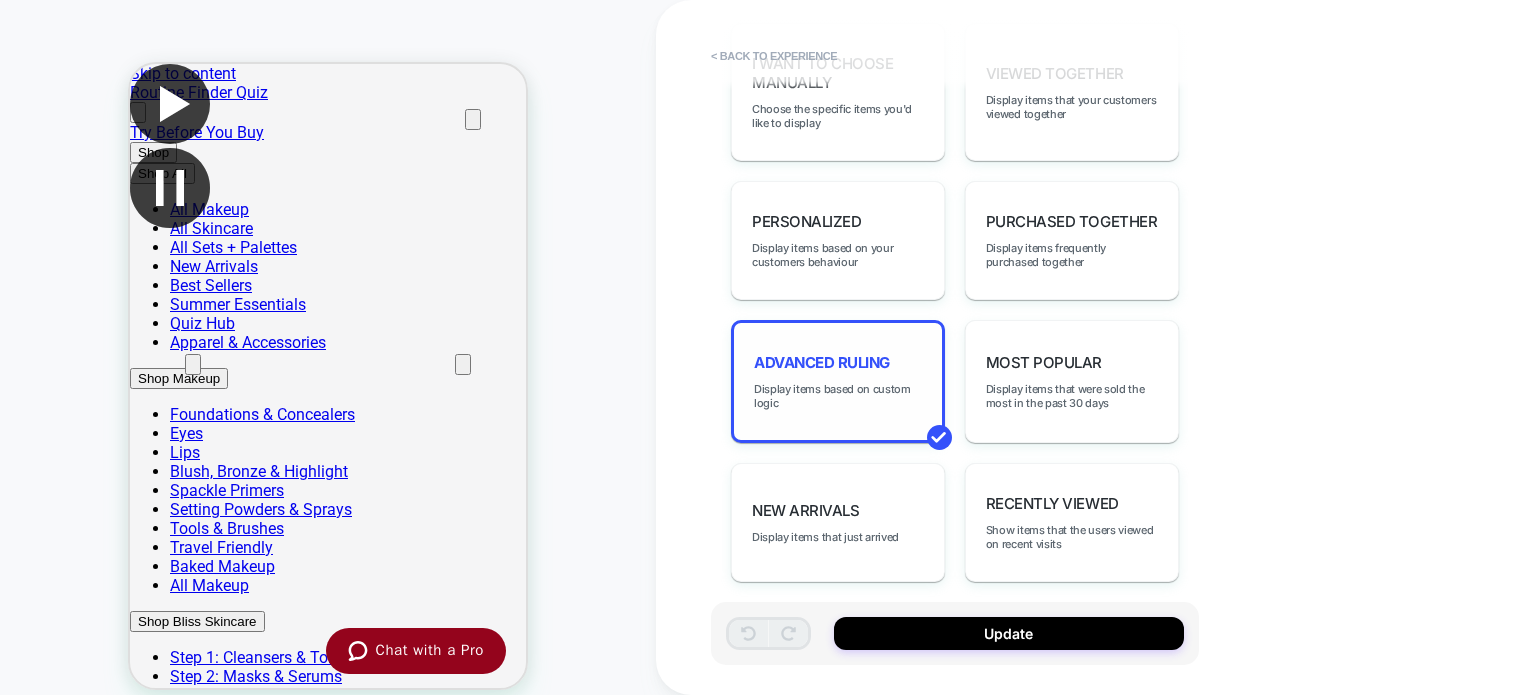 click on "Advanced Ruling" at bounding box center (822, 362) 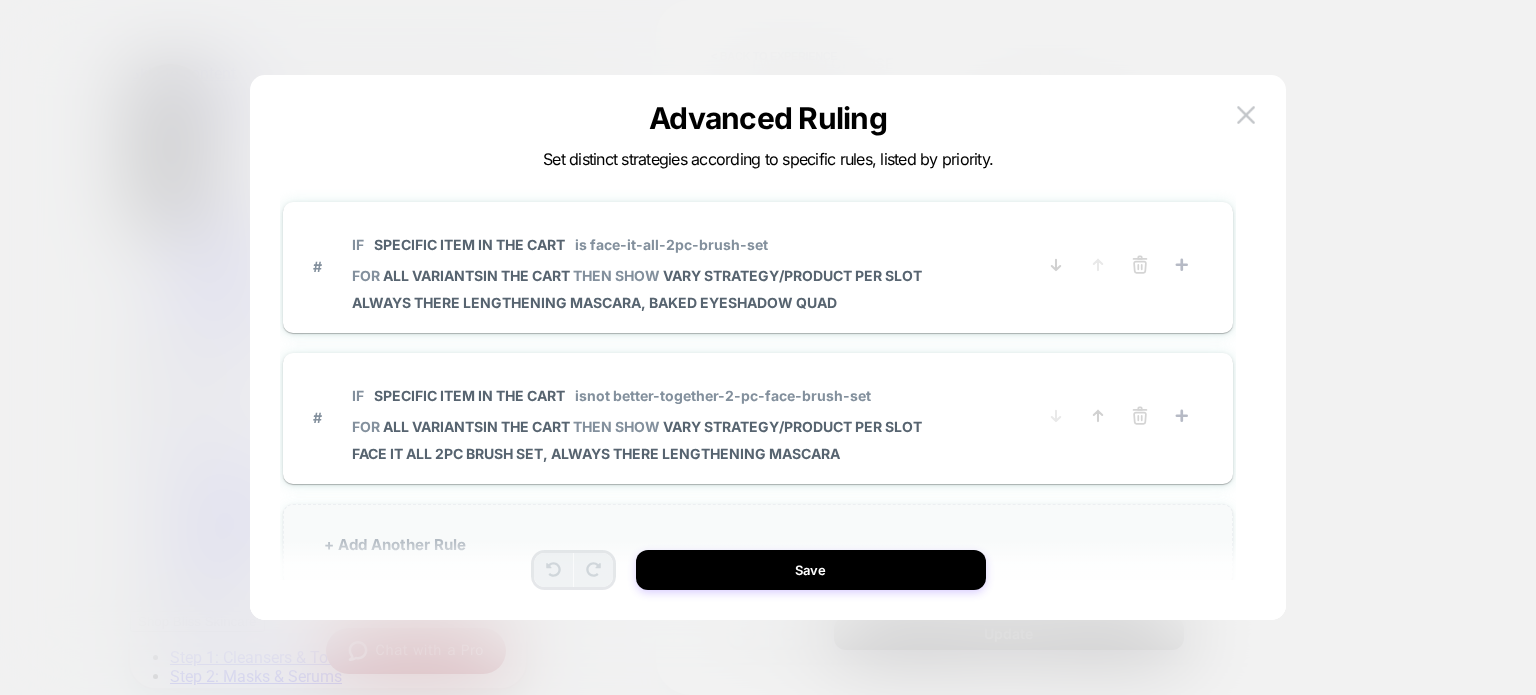 scroll, scrollTop: 0, scrollLeft: 0, axis: both 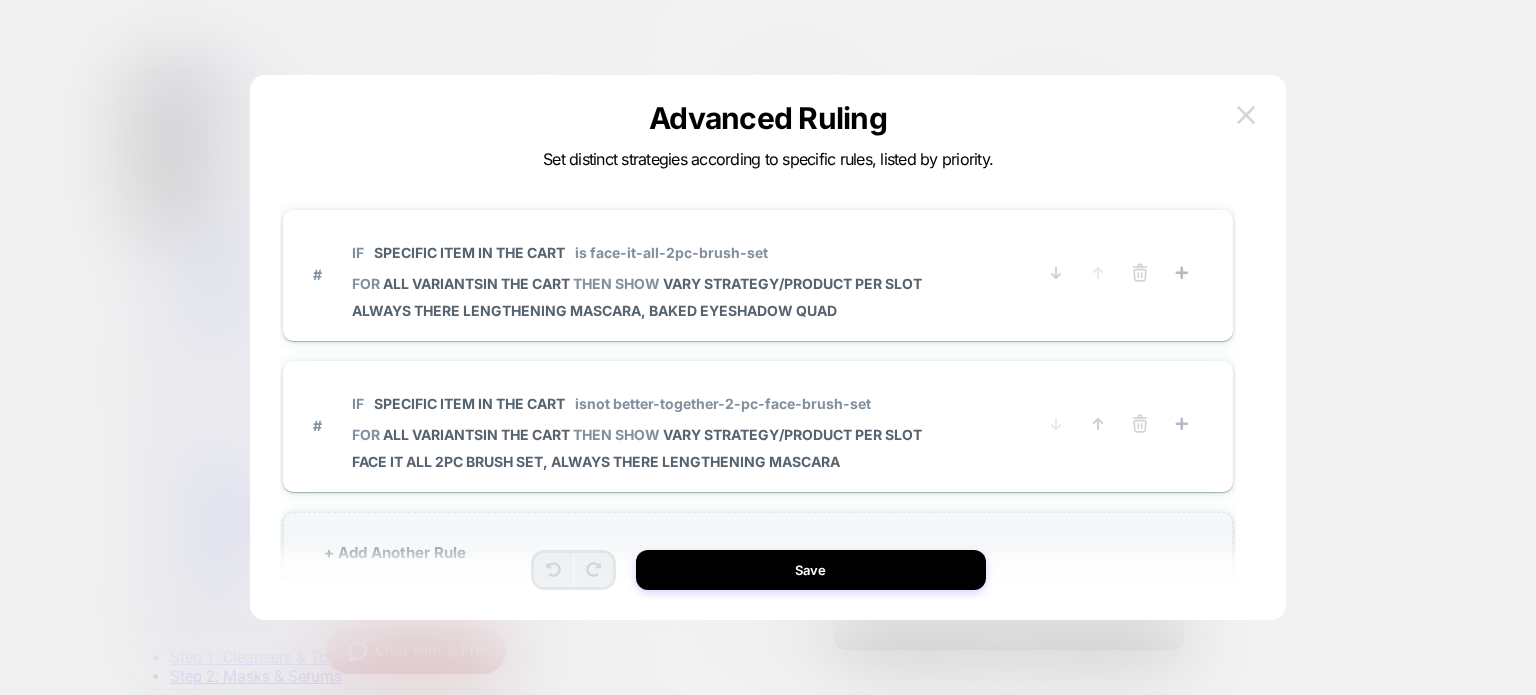click at bounding box center [1246, 115] 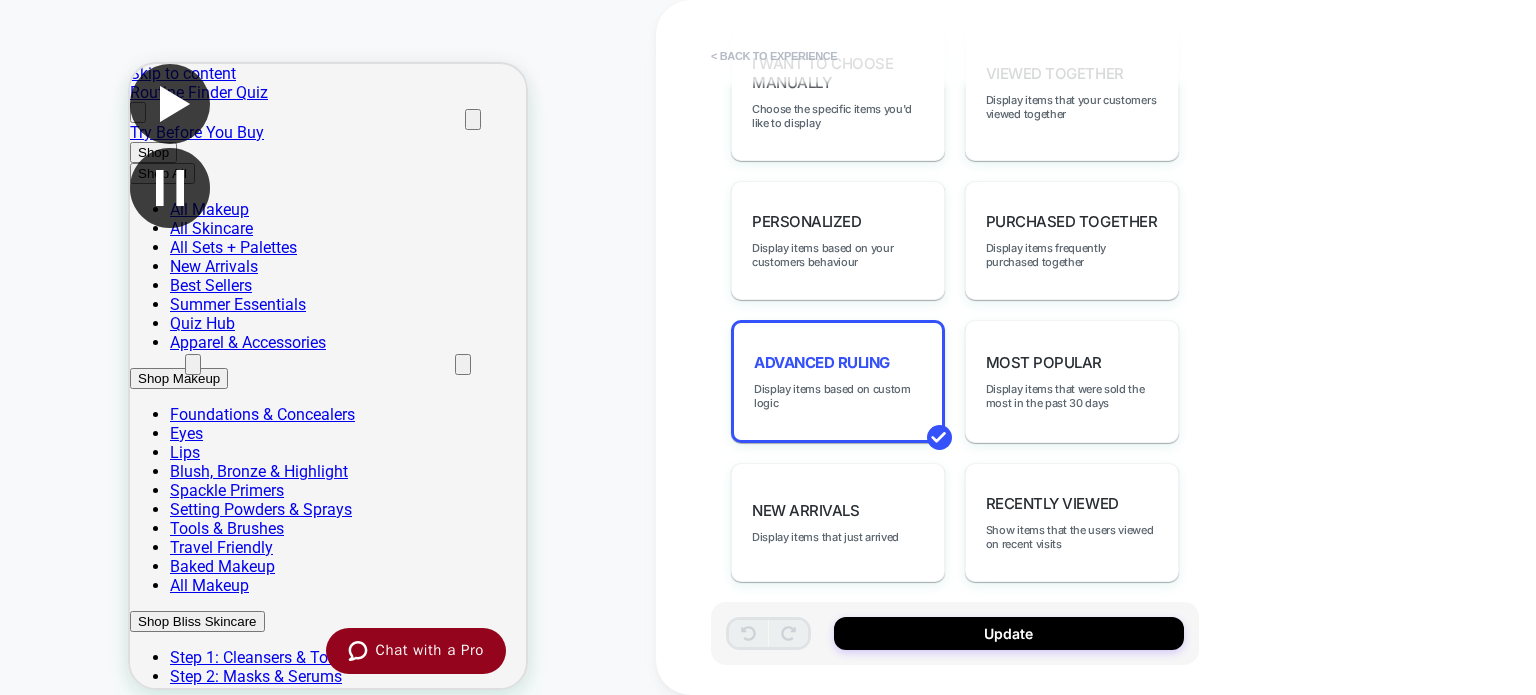 click on "< Back to experience" at bounding box center (774, 56) 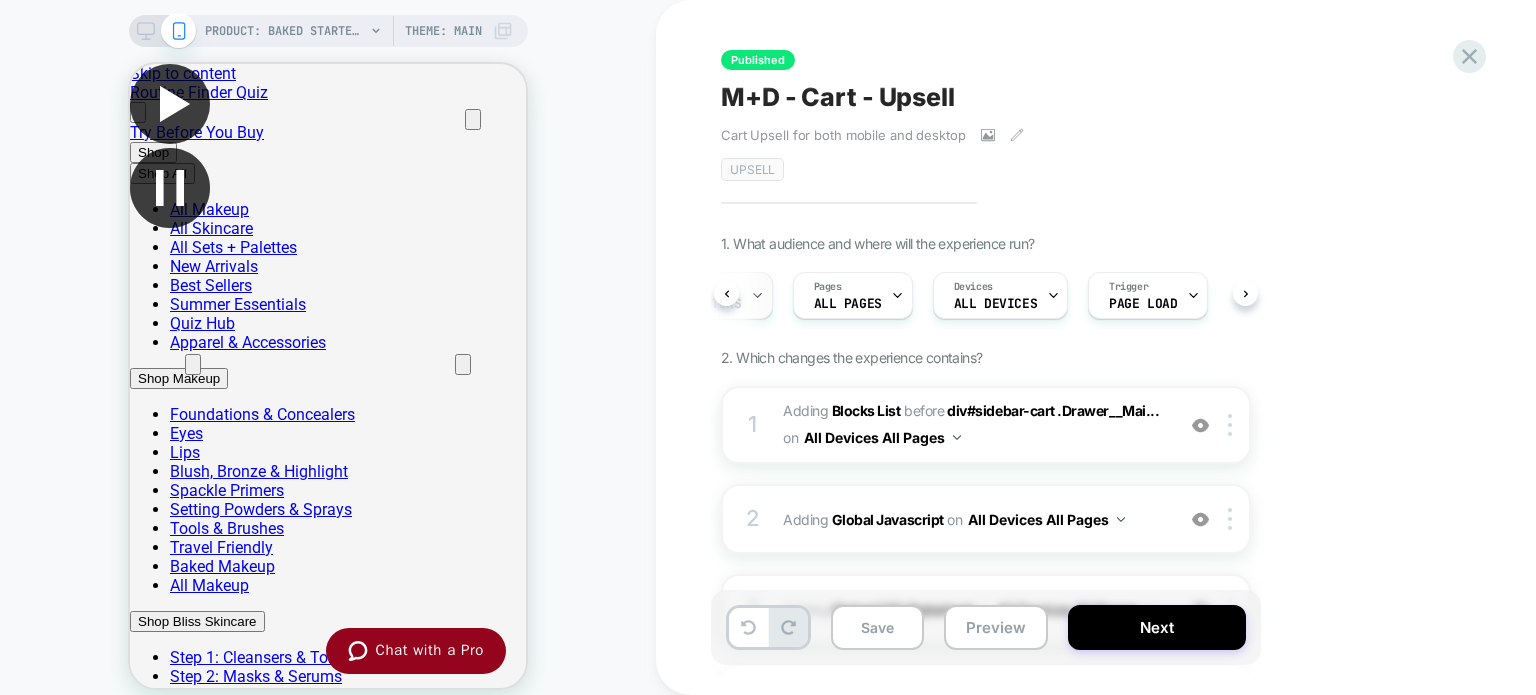 scroll, scrollTop: 0, scrollLeft: 224, axis: horizontal 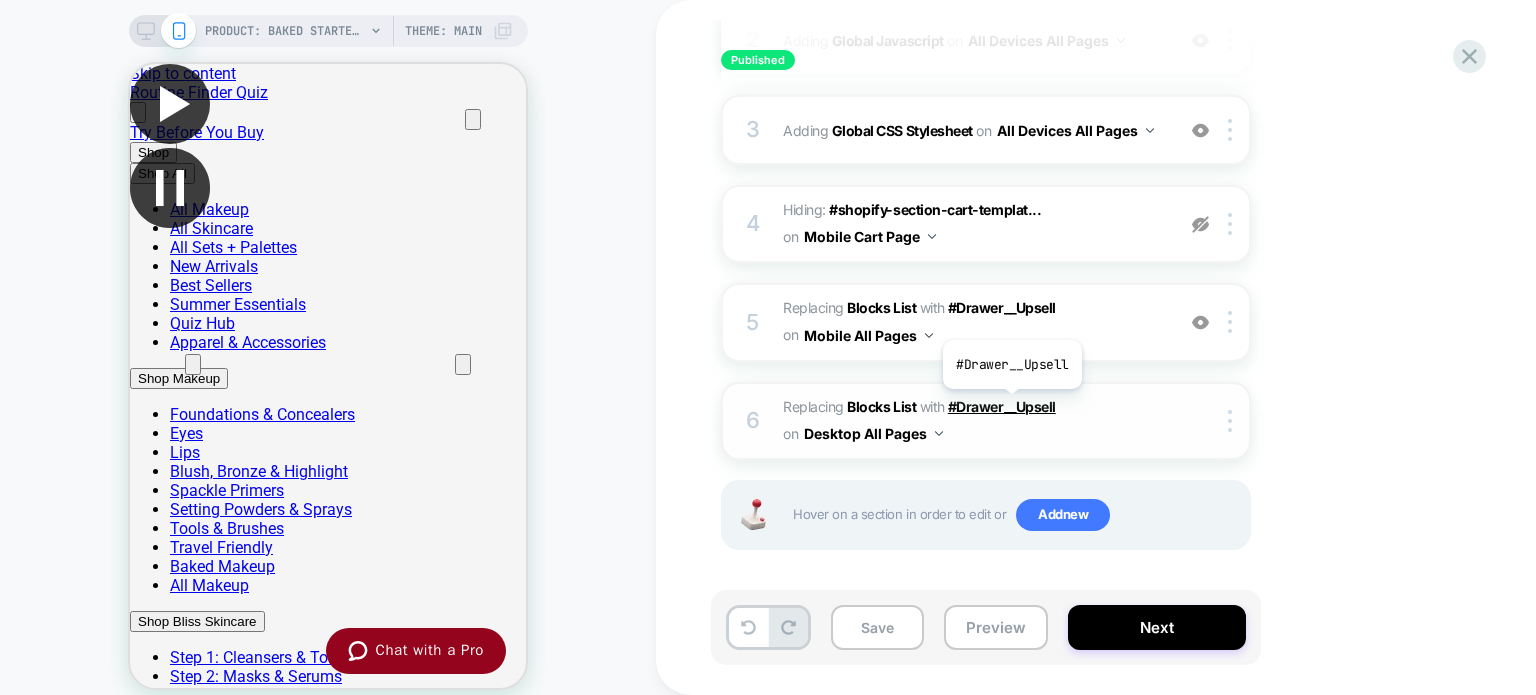 click on "#Drawer__Upsell" at bounding box center [1002, 406] 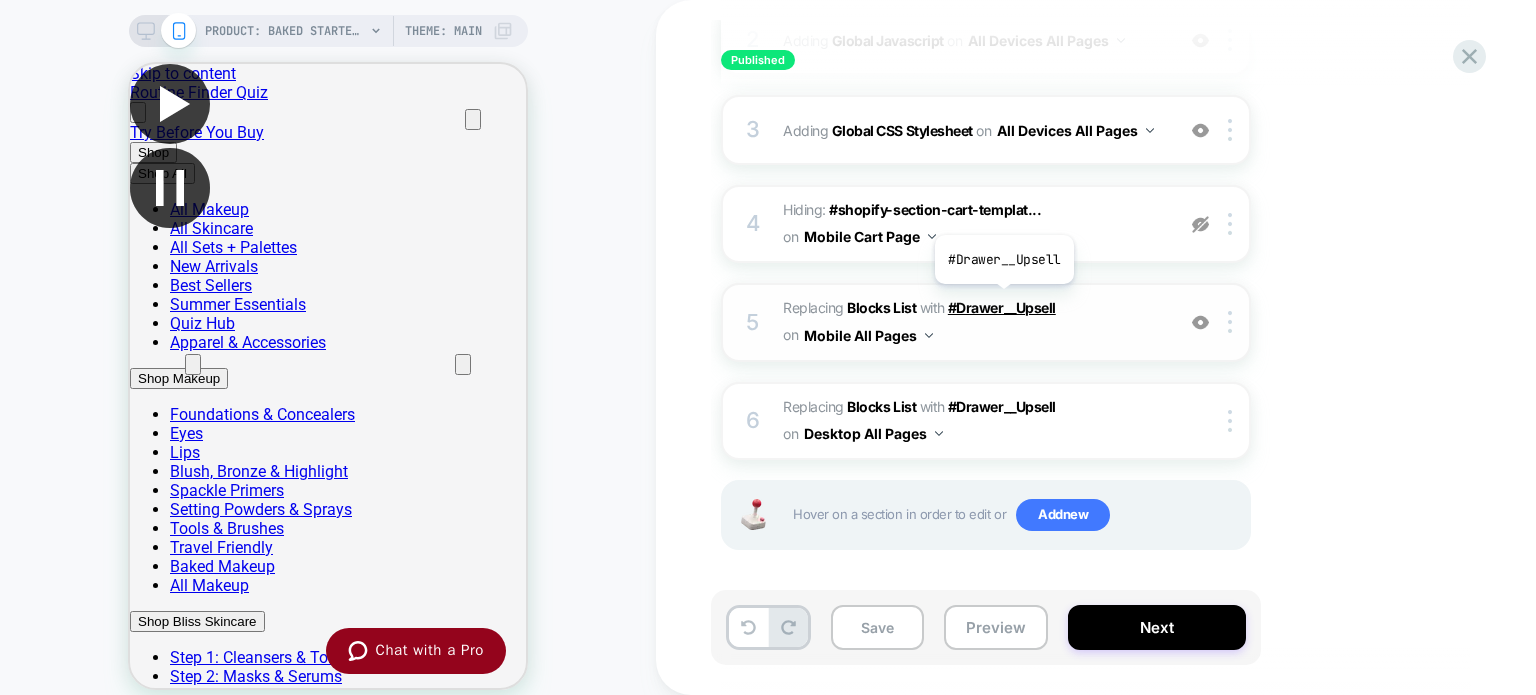 click on "#Drawer__Upsell" at bounding box center (1002, 307) 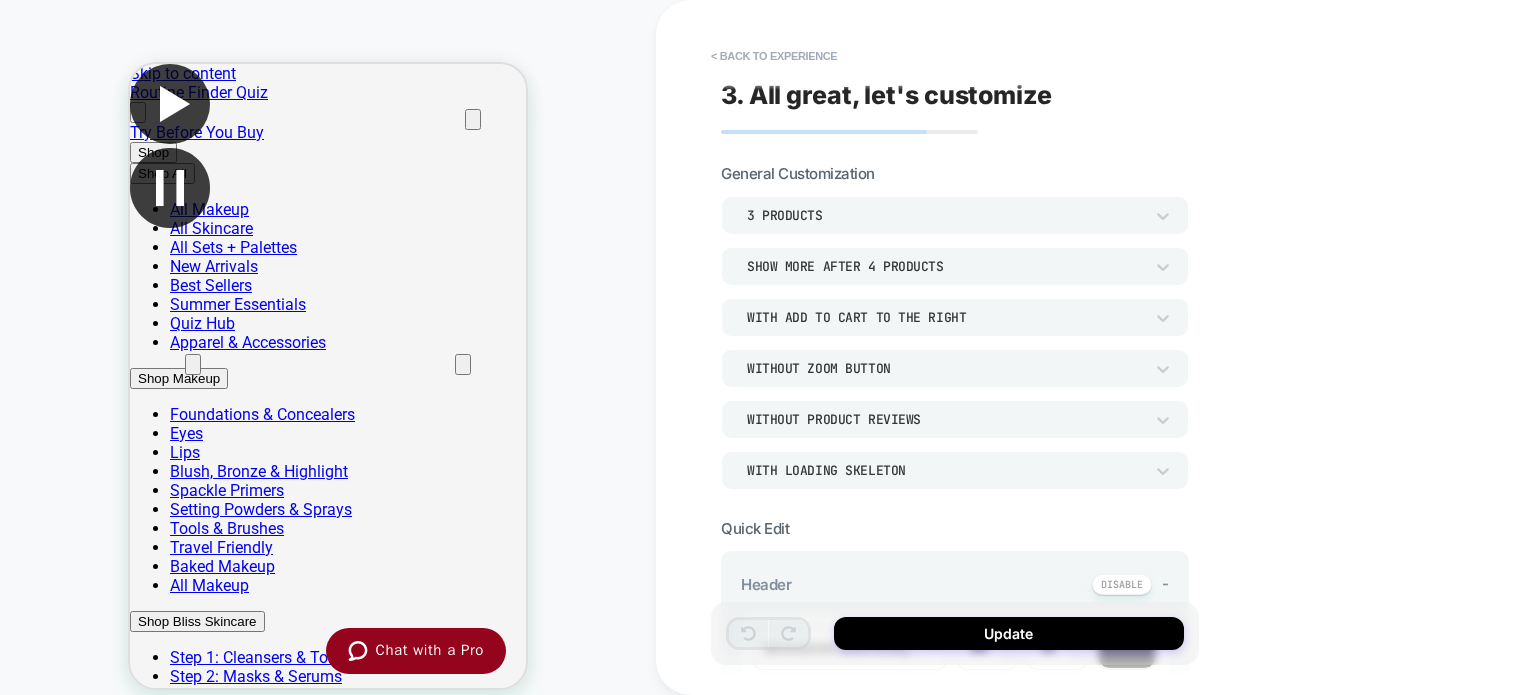 scroll, scrollTop: 376, scrollLeft: 0, axis: vertical 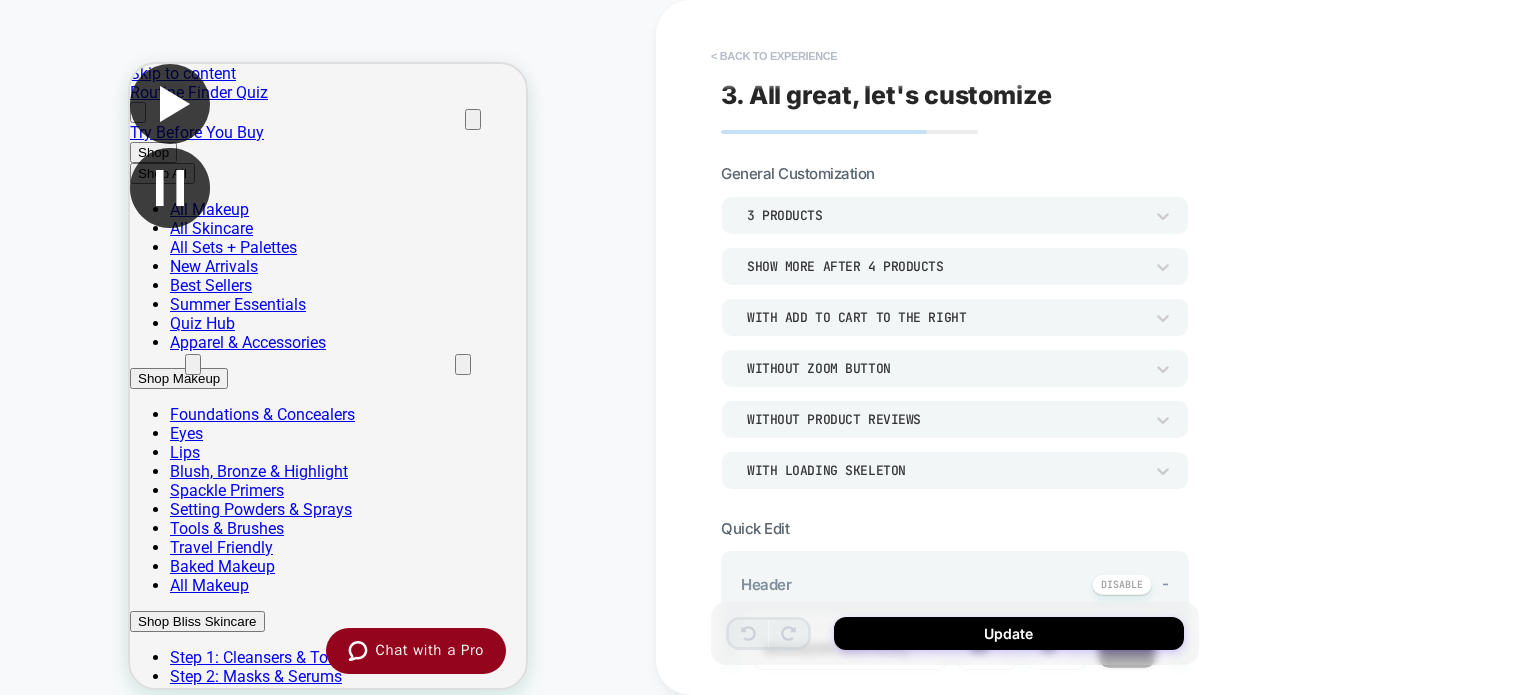 click on "< Back to experience" at bounding box center (774, 56) 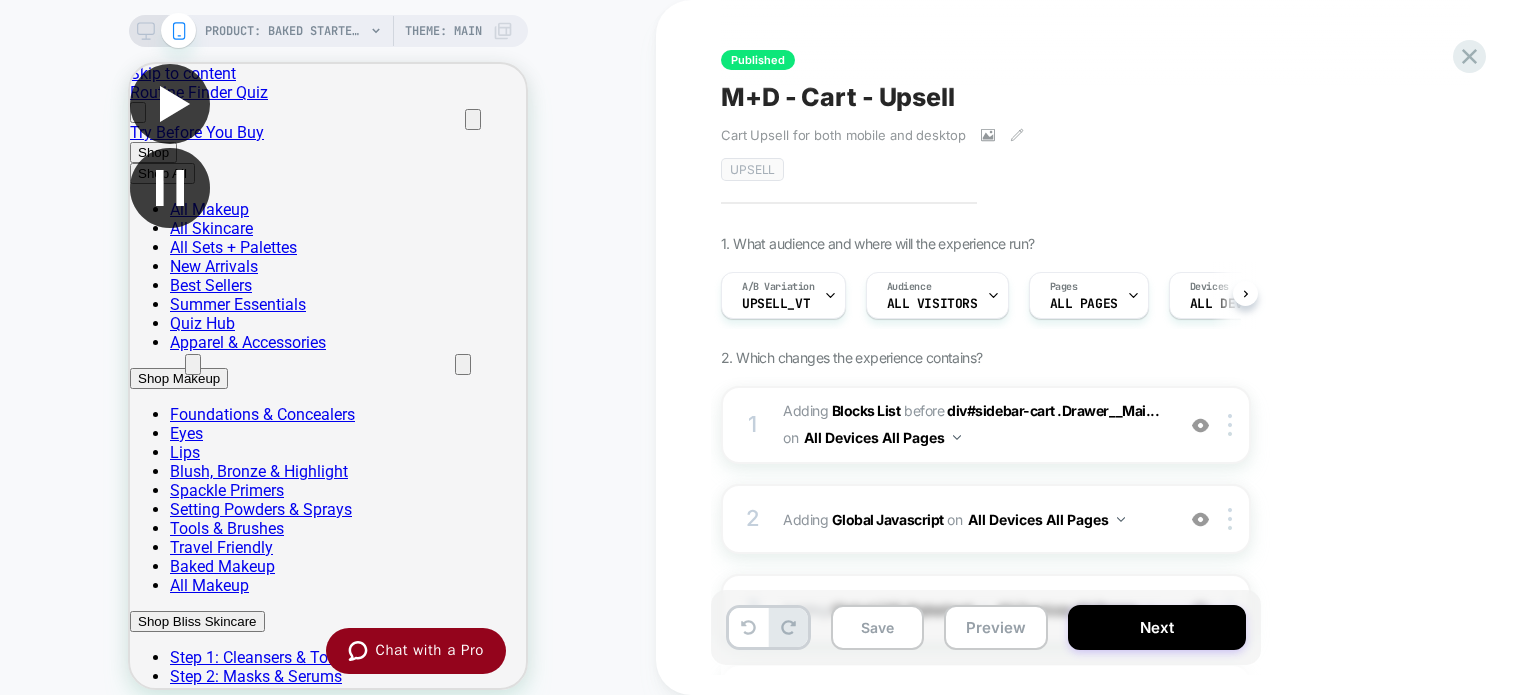 scroll, scrollTop: 0, scrollLeft: 0, axis: both 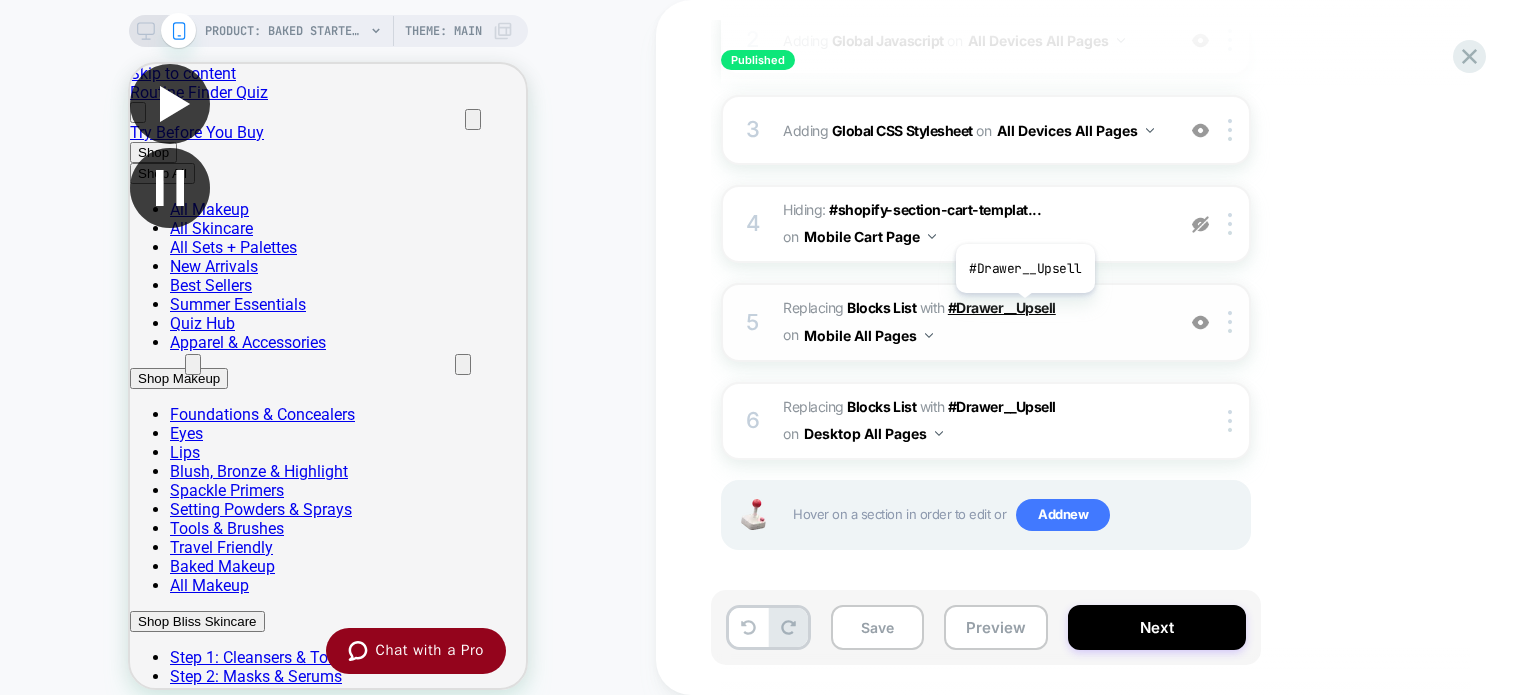 click on "#Drawer__Upsell" at bounding box center [1002, 307] 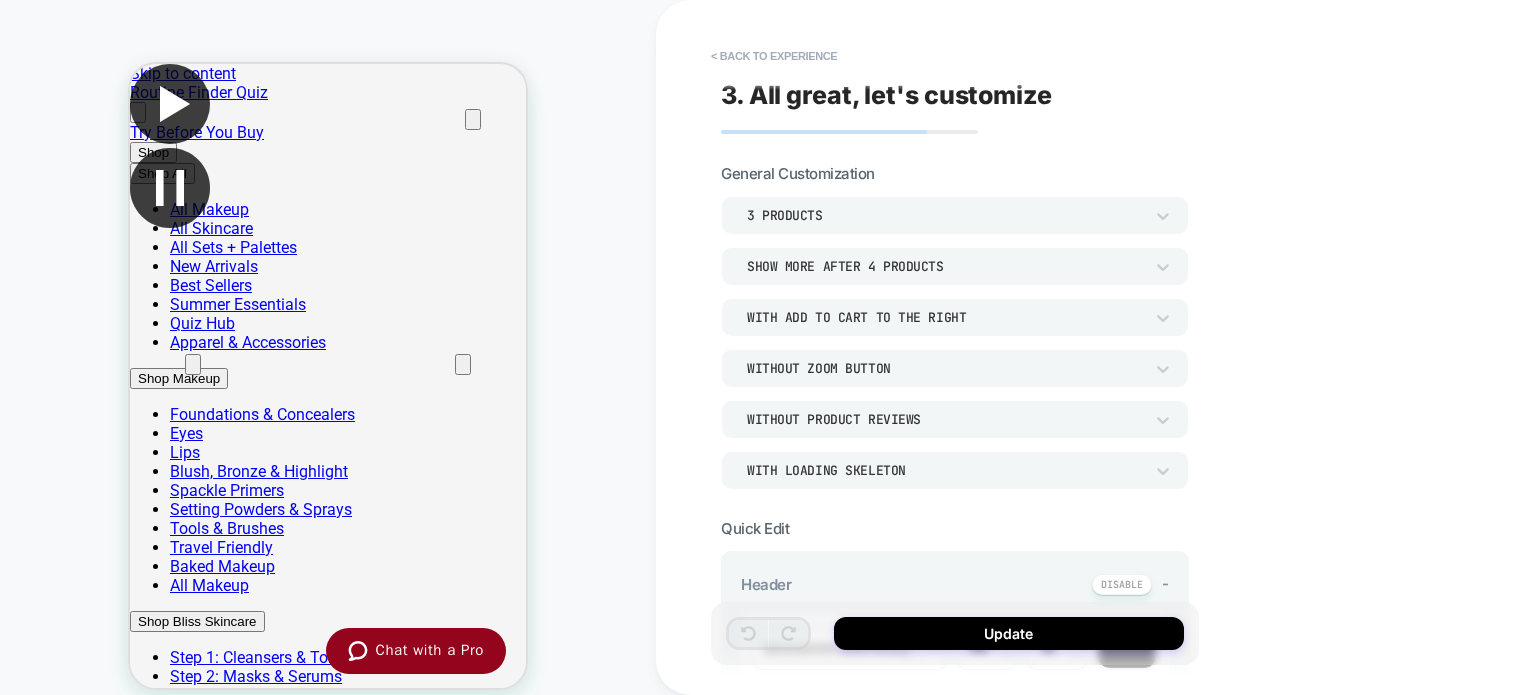 scroll, scrollTop: 0, scrollLeft: 0, axis: both 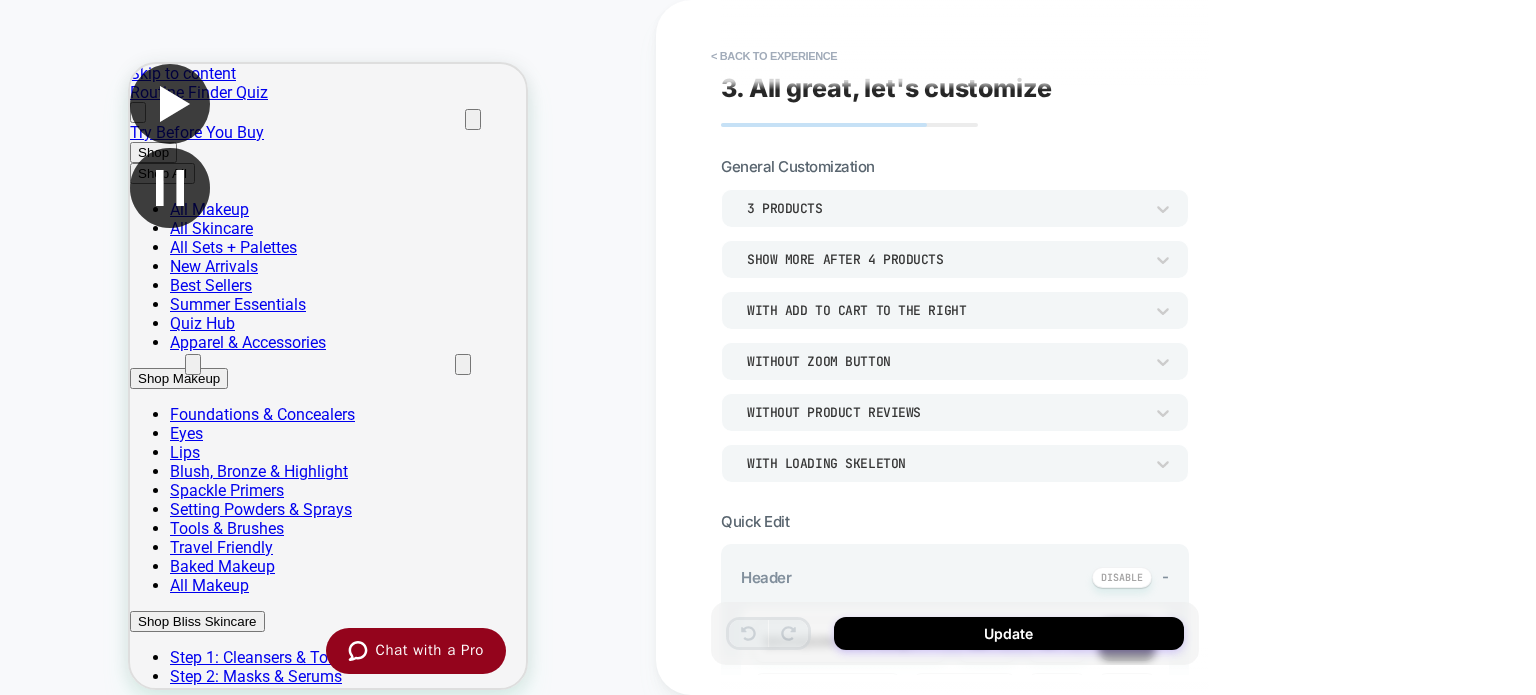 click on "3 Products" at bounding box center (945, 208) 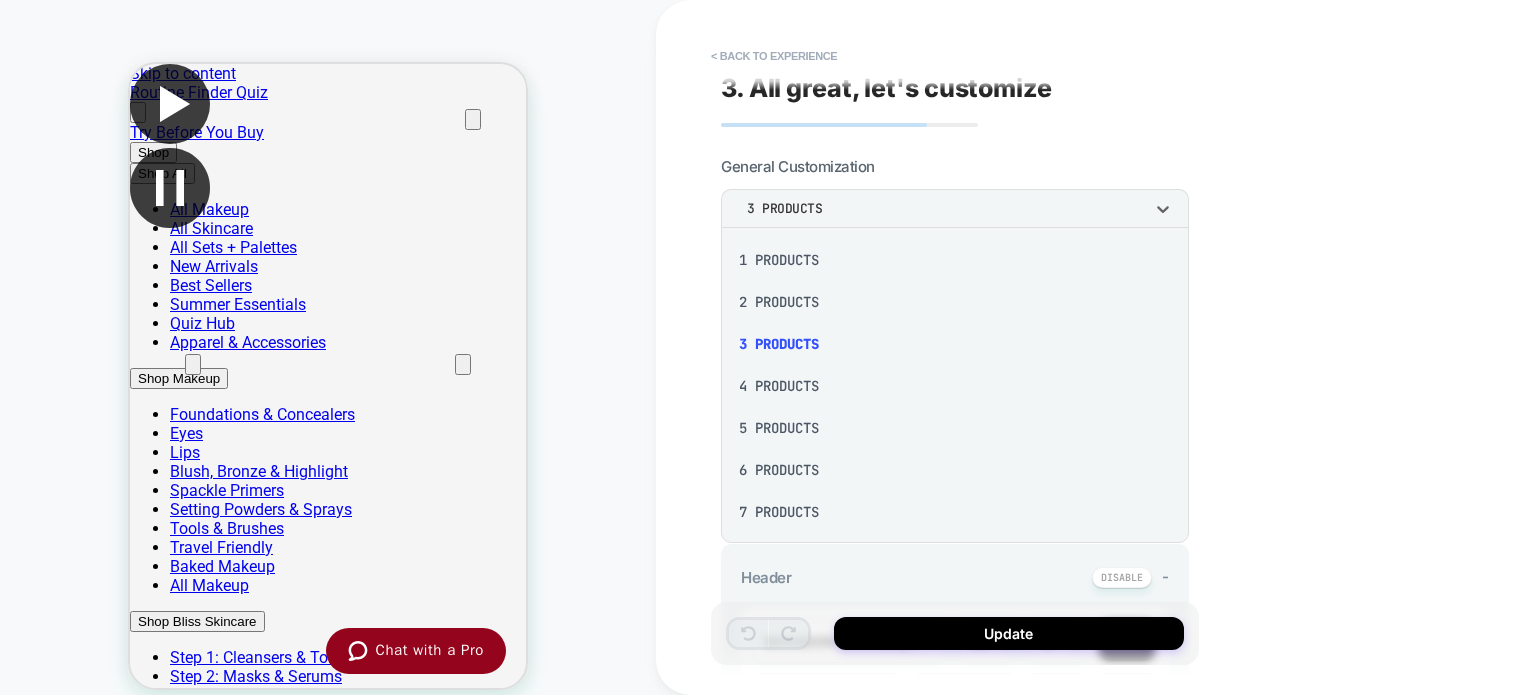 click at bounding box center [768, 347] 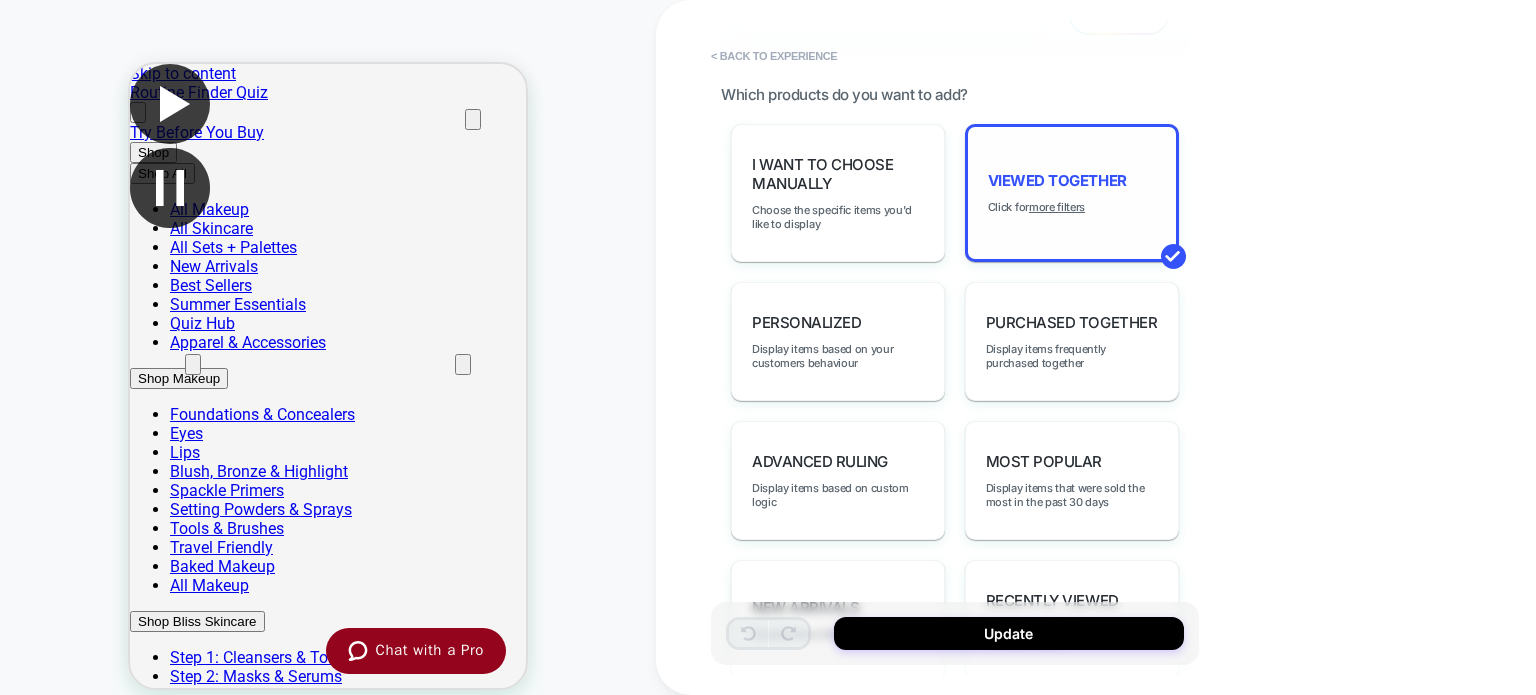 scroll, scrollTop: 707, scrollLeft: 0, axis: vertical 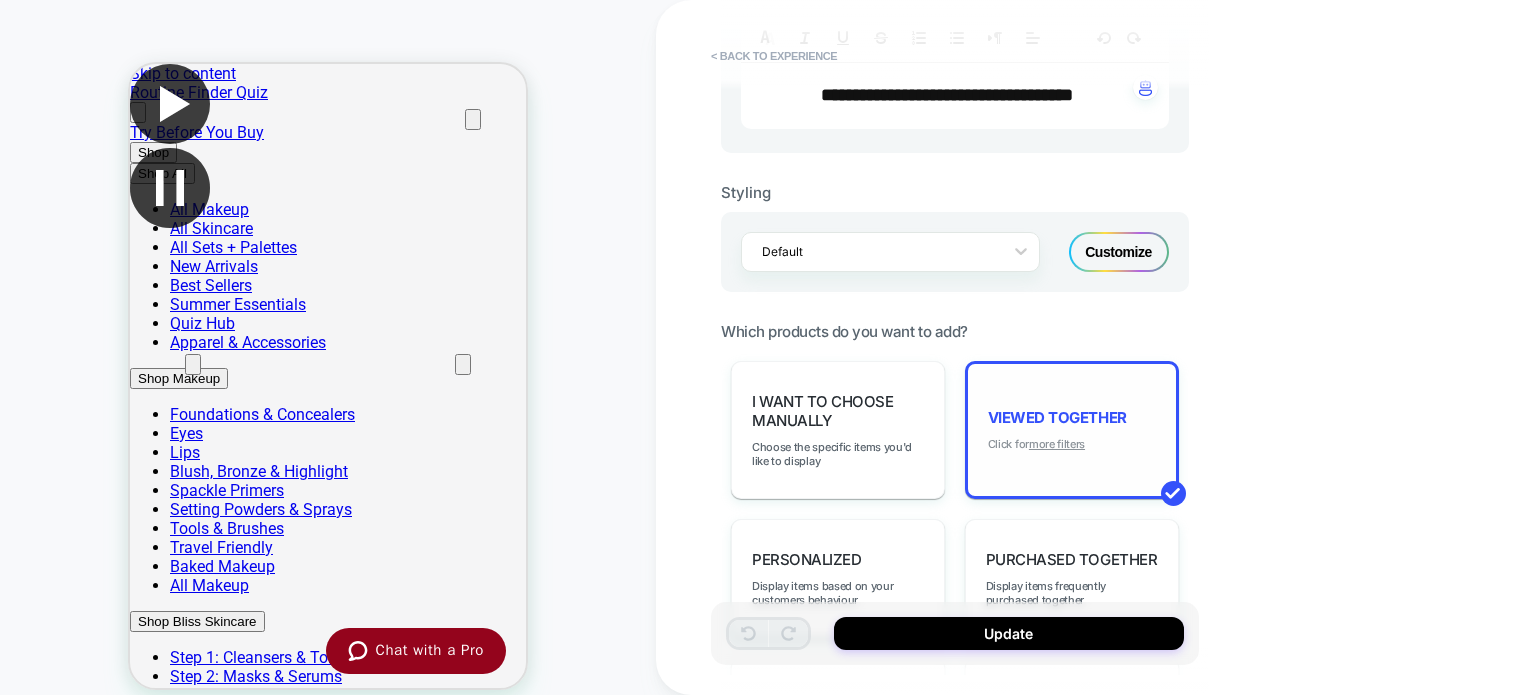 click on "more filters" at bounding box center [1057, 444] 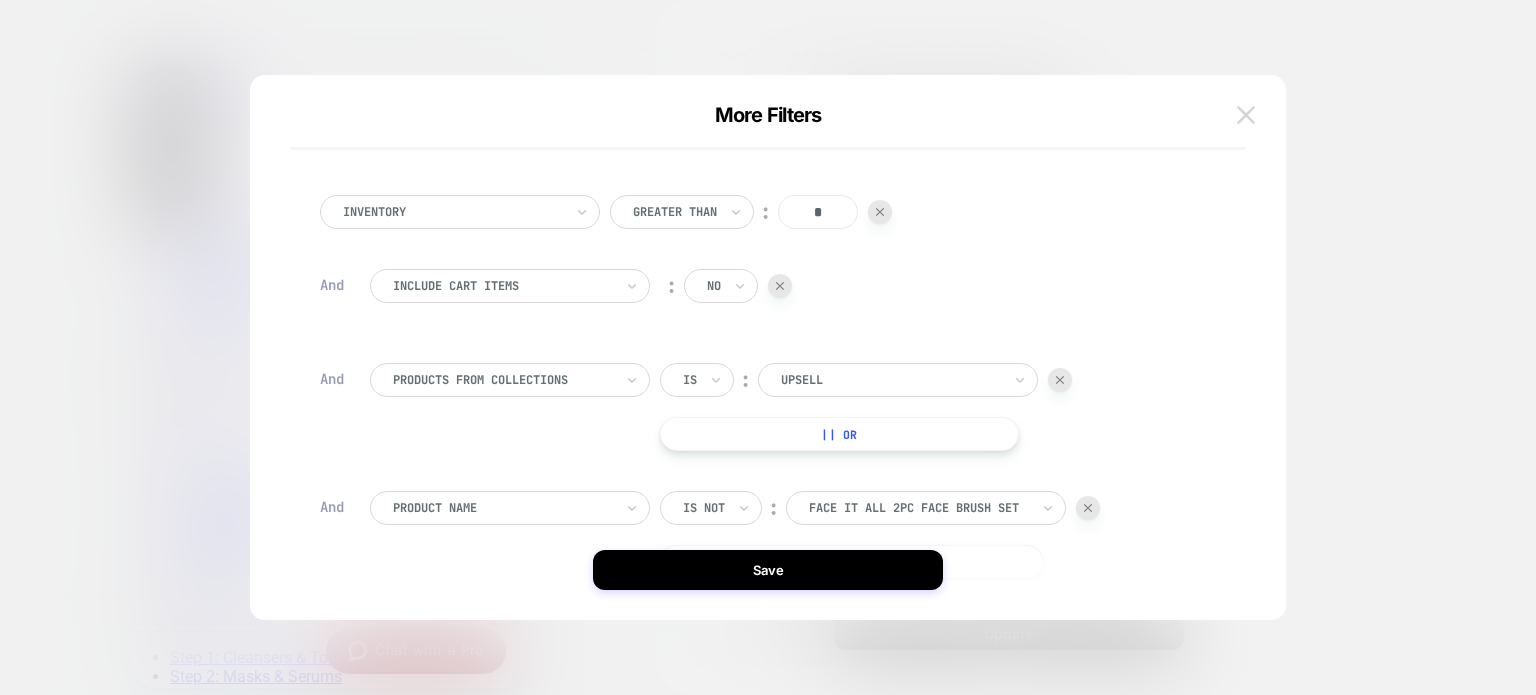 click at bounding box center [1246, 114] 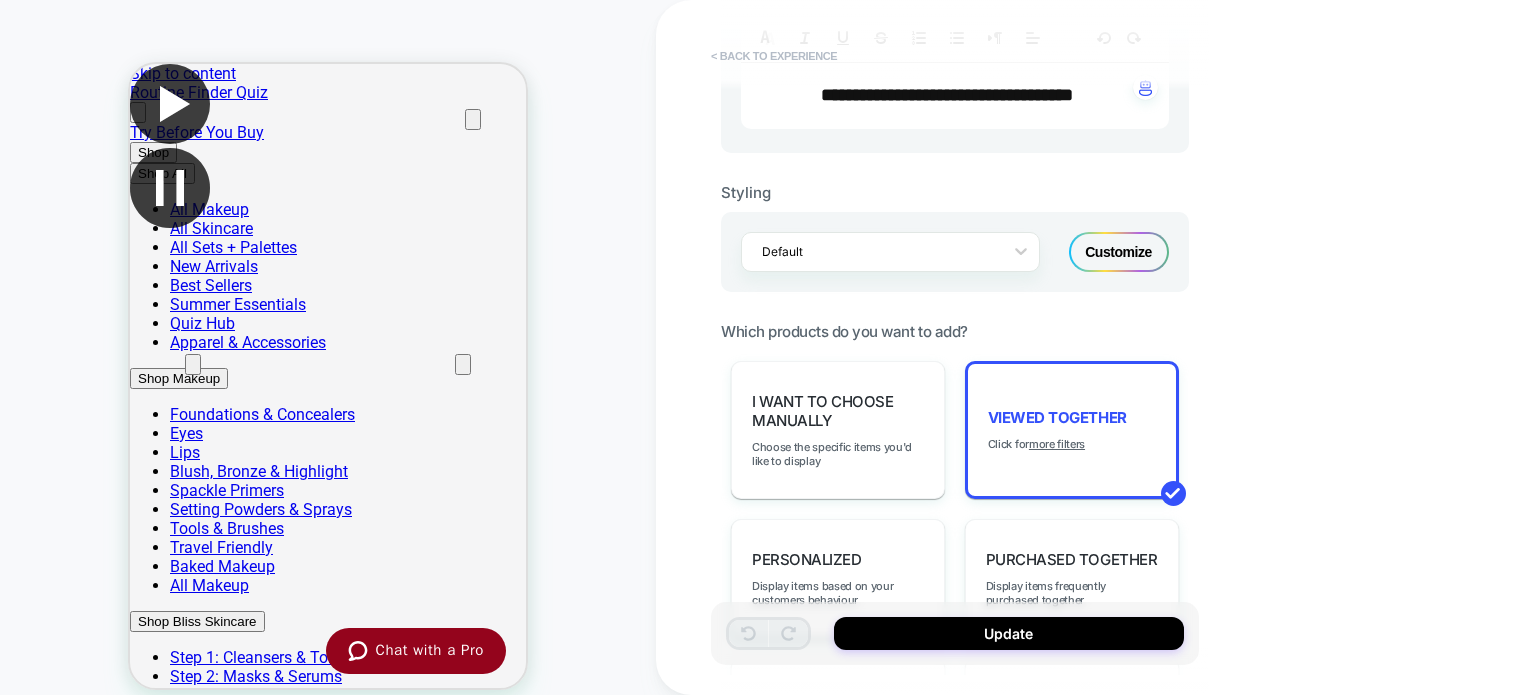 click on "< Back to experience" at bounding box center [774, 56] 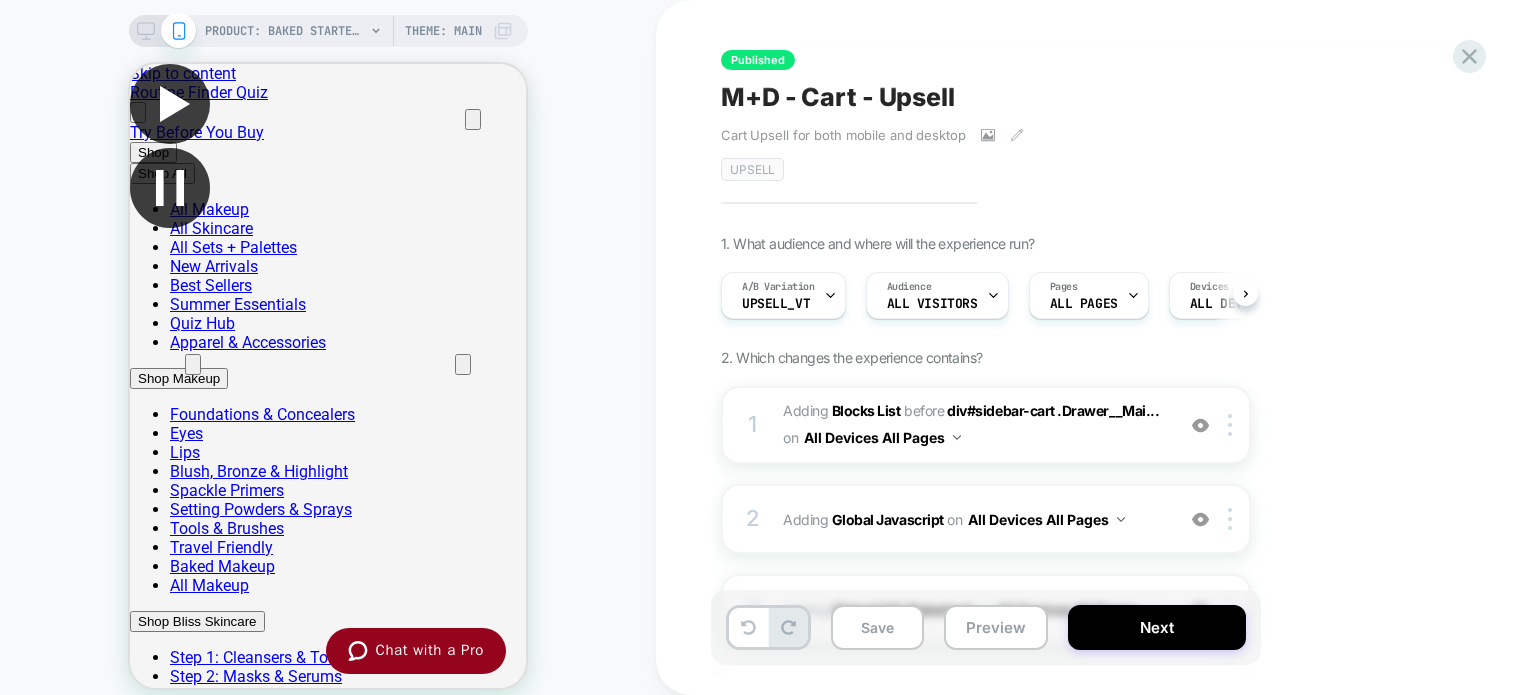 scroll, scrollTop: 0, scrollLeft: 0, axis: both 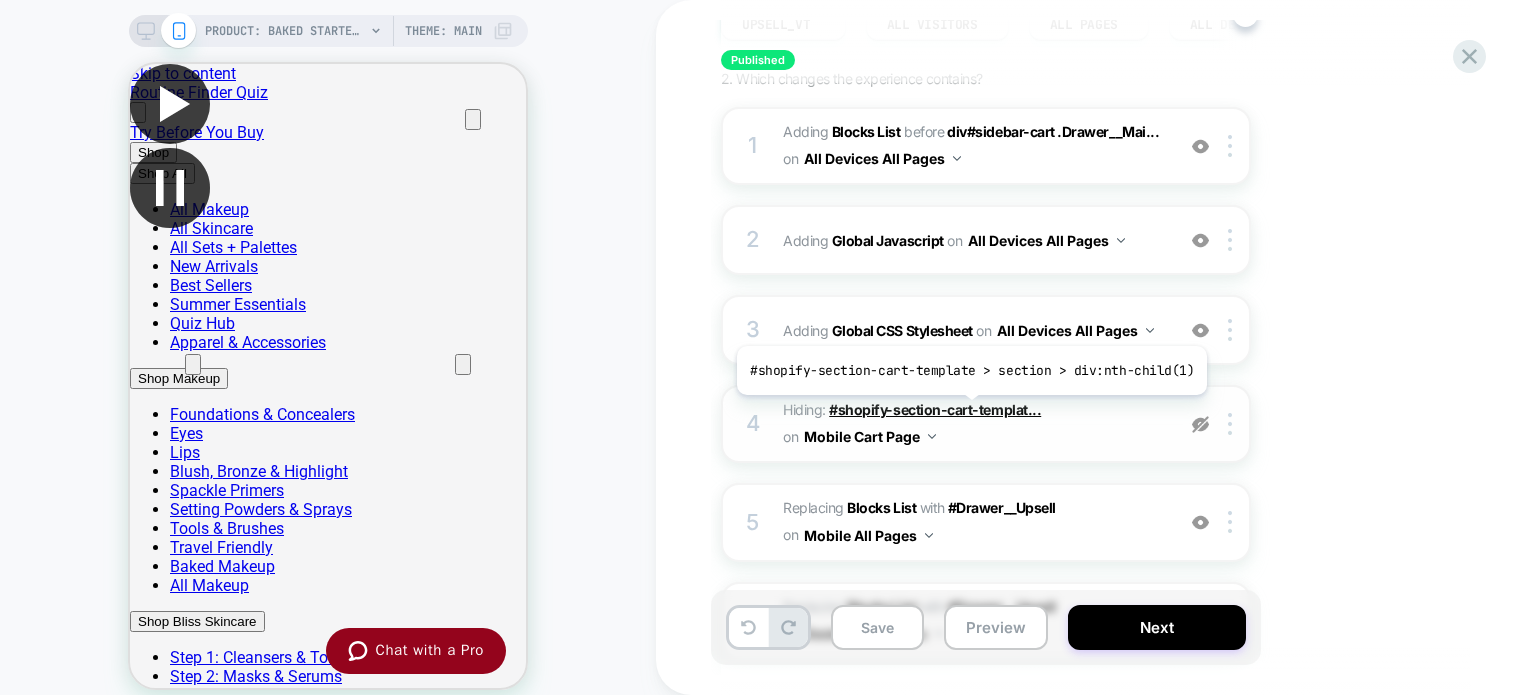 click on "#shopify-section-cart-templat..." at bounding box center (935, 409) 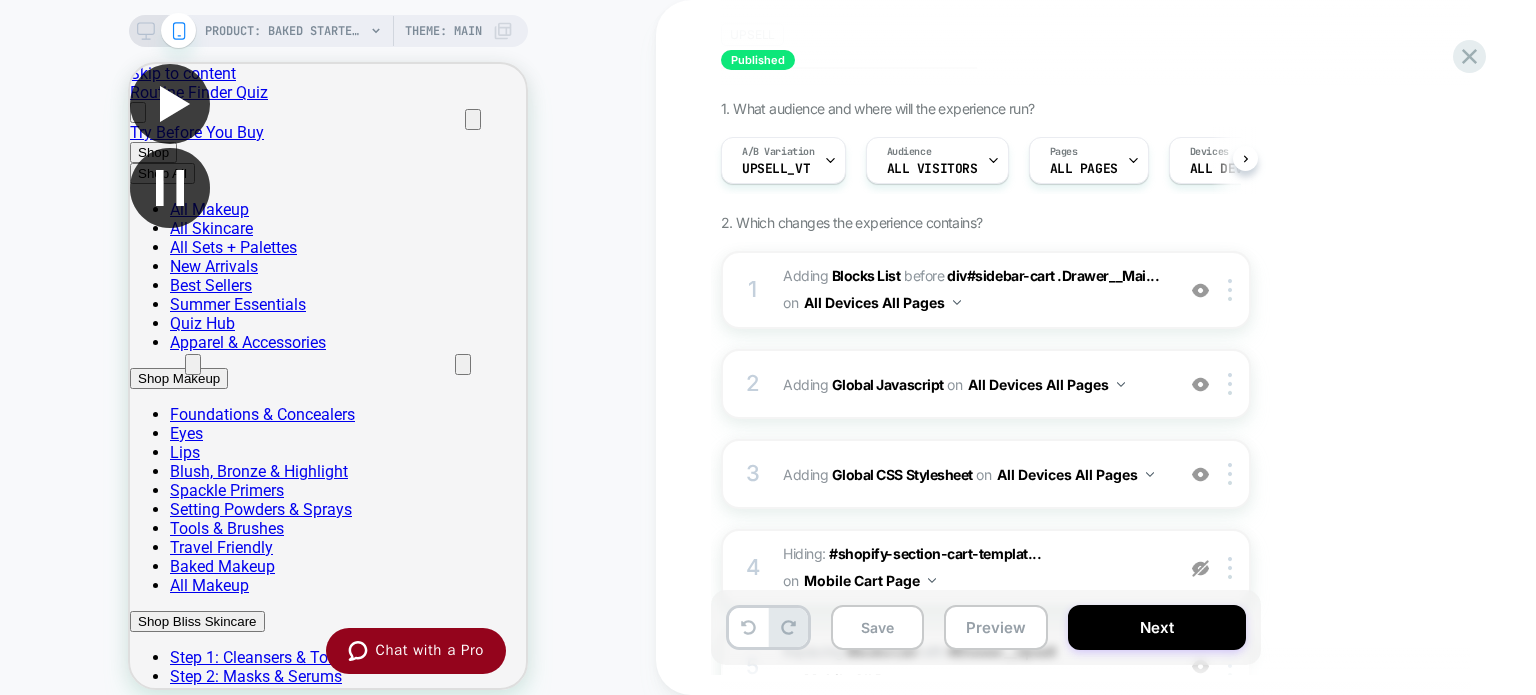 scroll, scrollTop: 0, scrollLeft: 0, axis: both 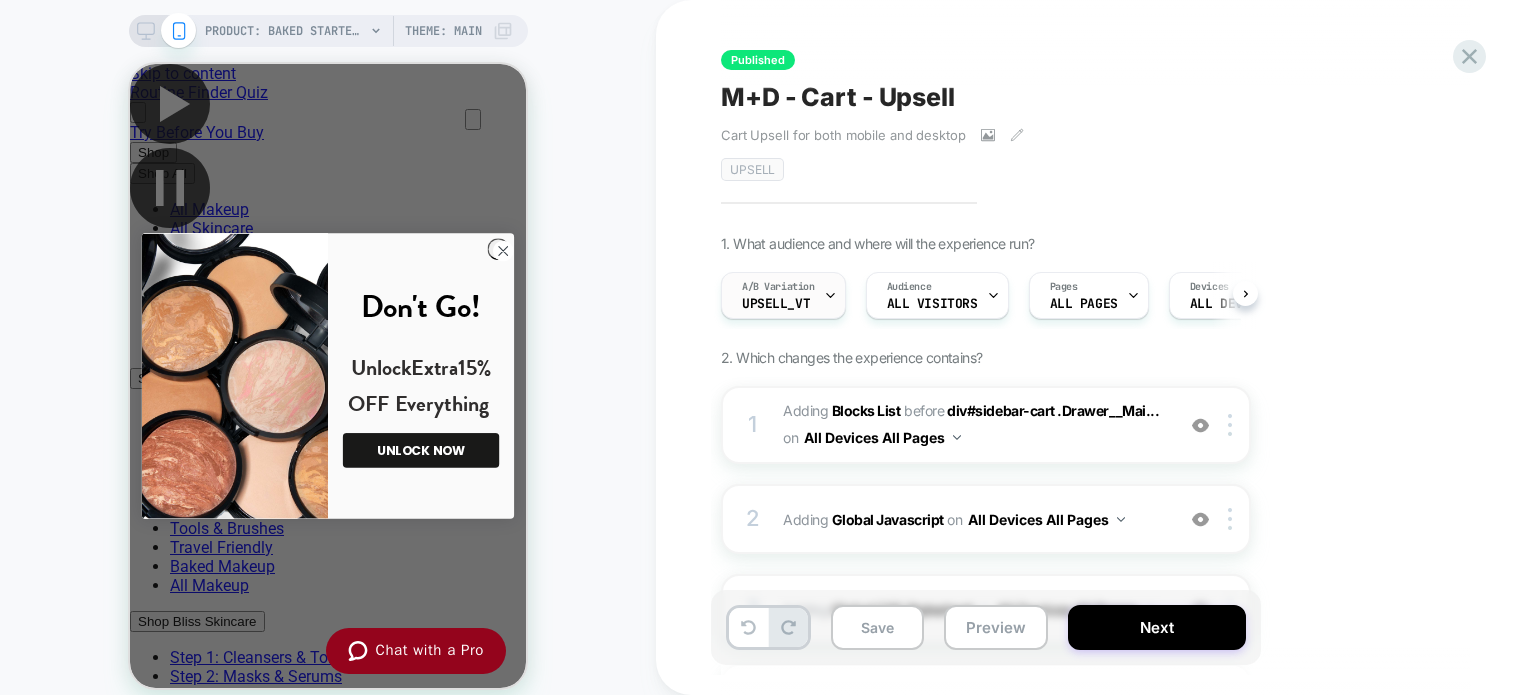 click on "Upsell_VT" at bounding box center (776, 304) 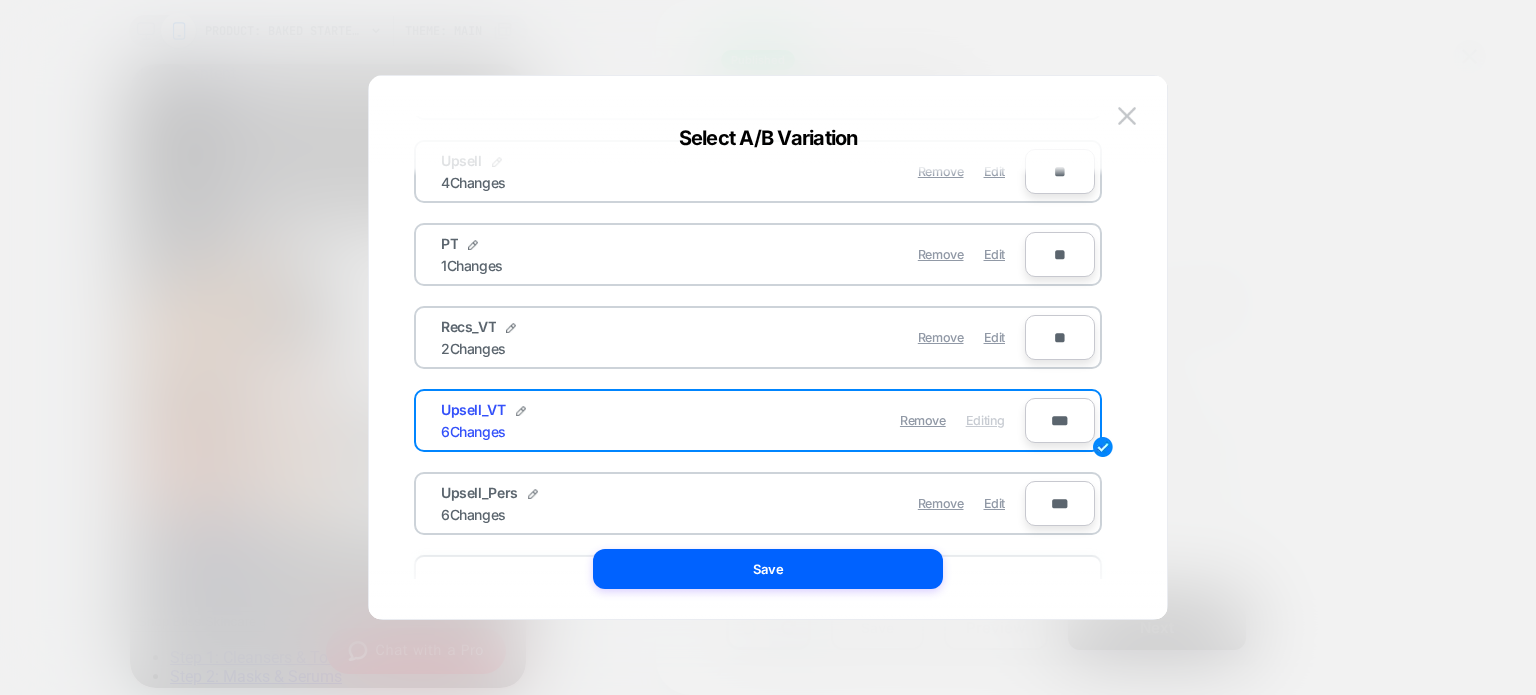 scroll, scrollTop: 204, scrollLeft: 0, axis: vertical 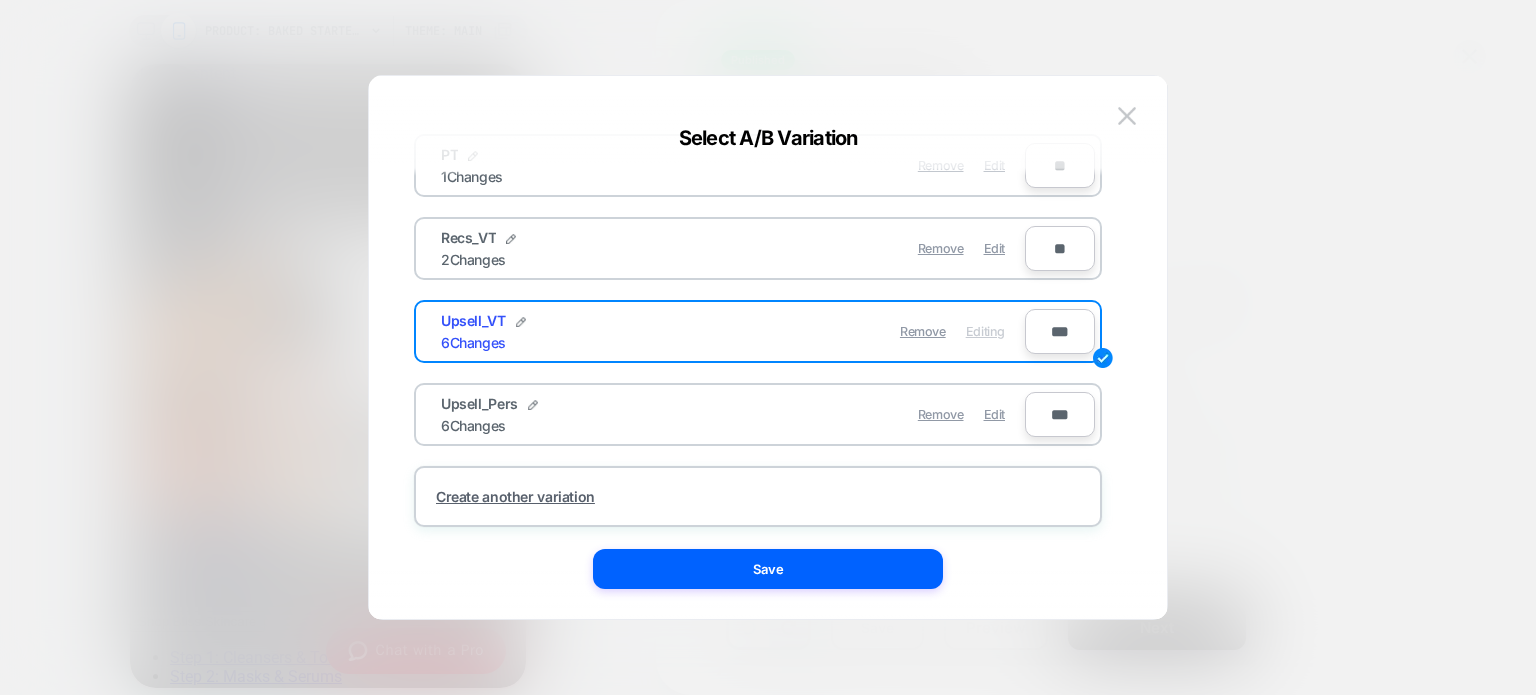 click on "Upsell_Pers 6  Changes" at bounding box center (587, 414) 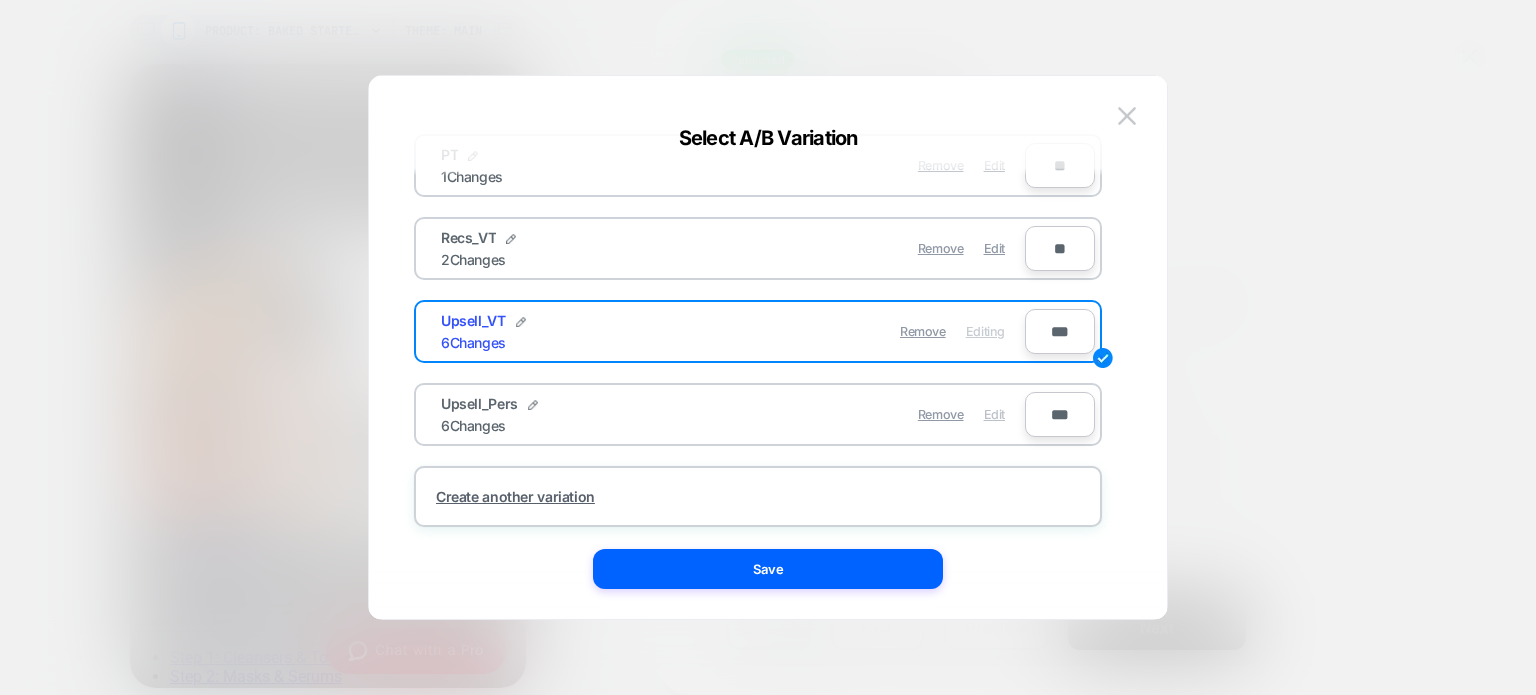 click on "Edit" at bounding box center [994, 414] 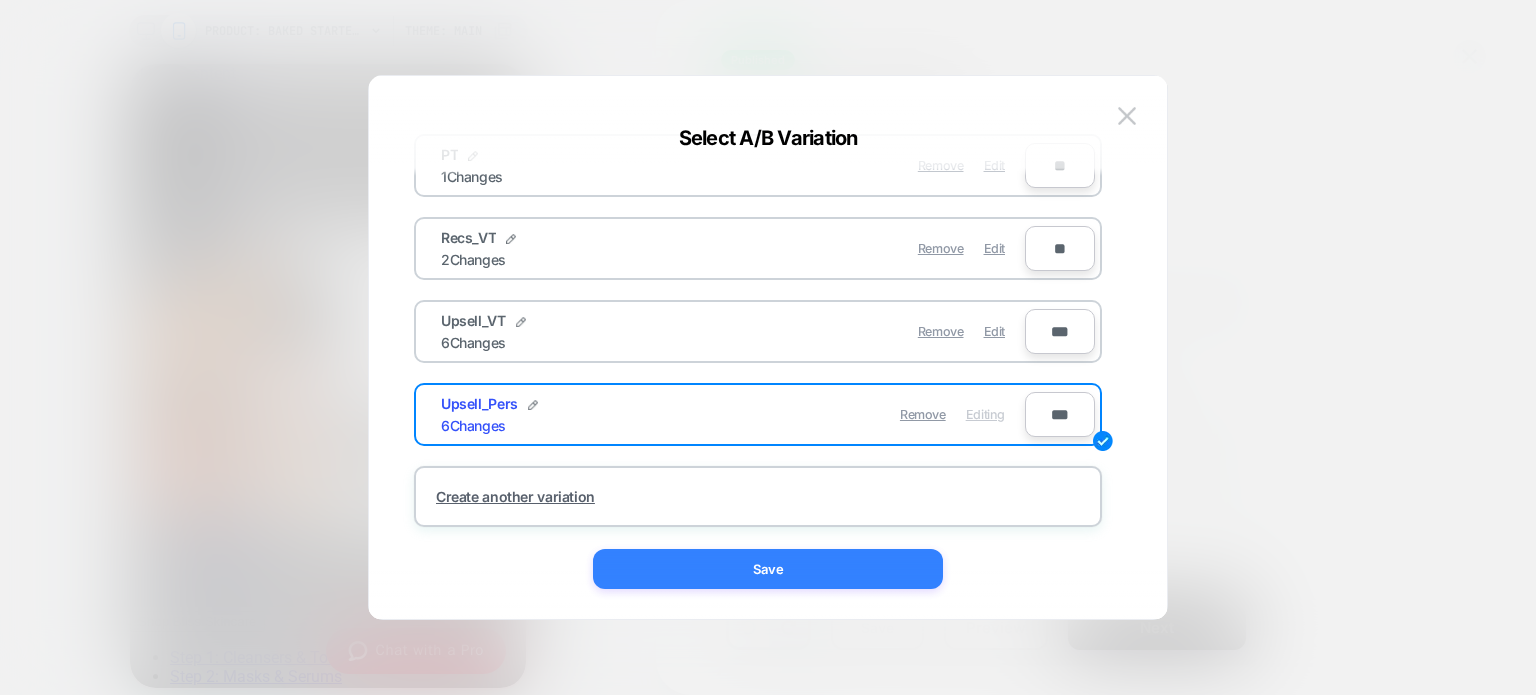 click on "Save" at bounding box center [768, 569] 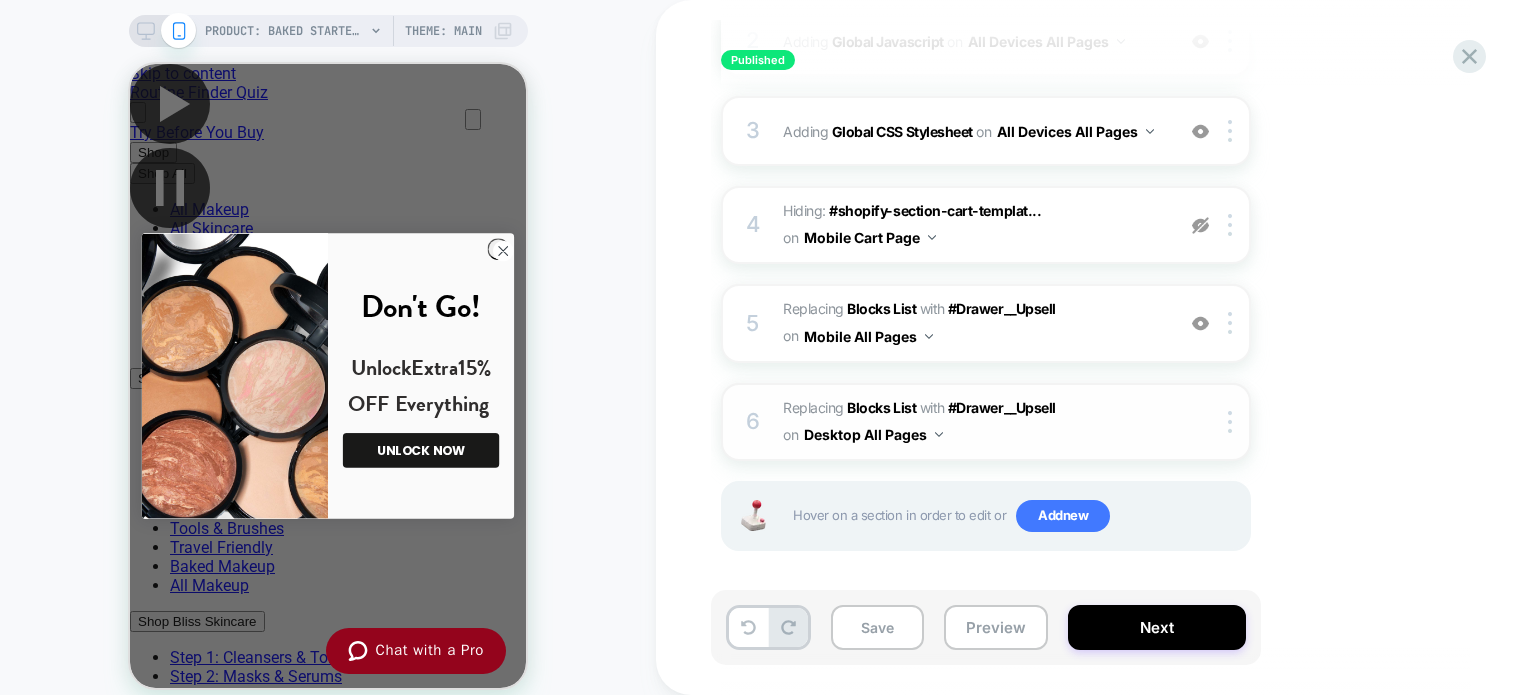 scroll, scrollTop: 479, scrollLeft: 0, axis: vertical 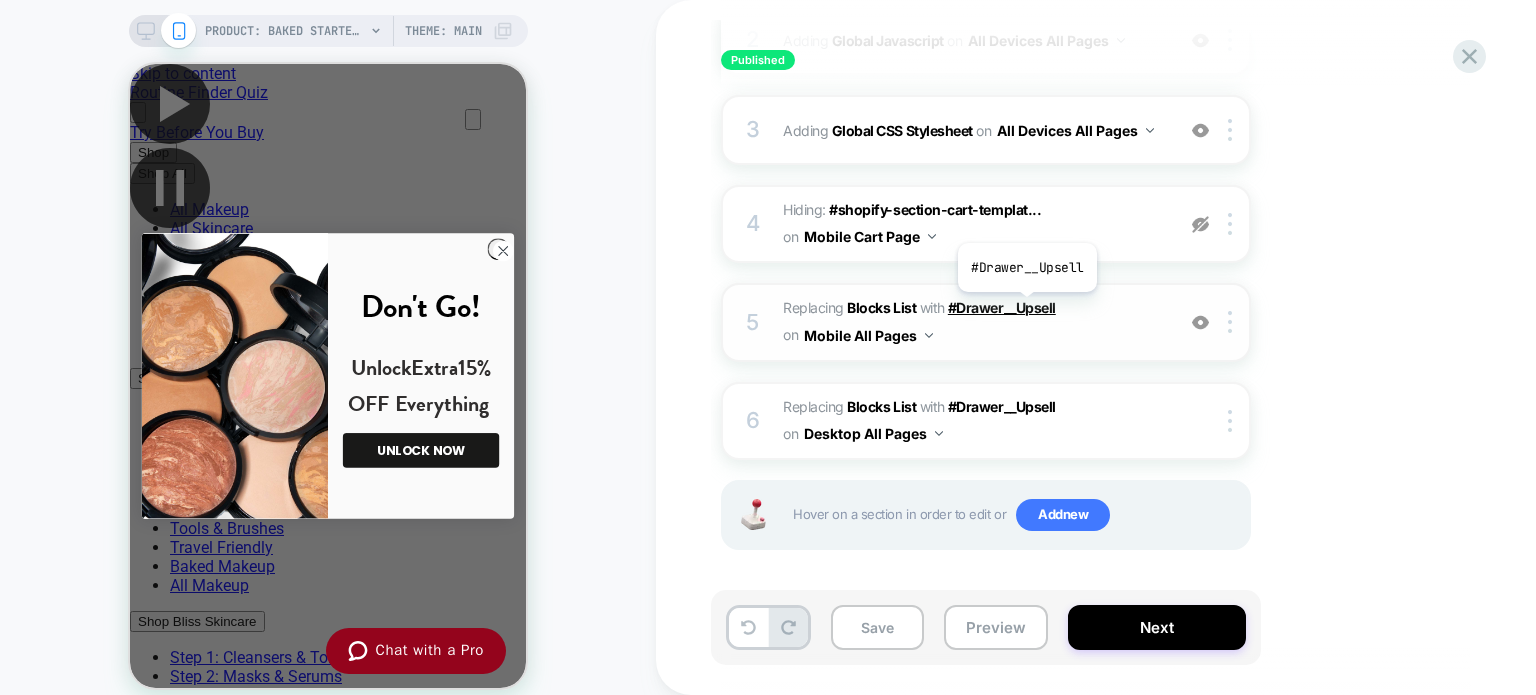 click on "#Drawer__Upsell" at bounding box center (1002, 307) 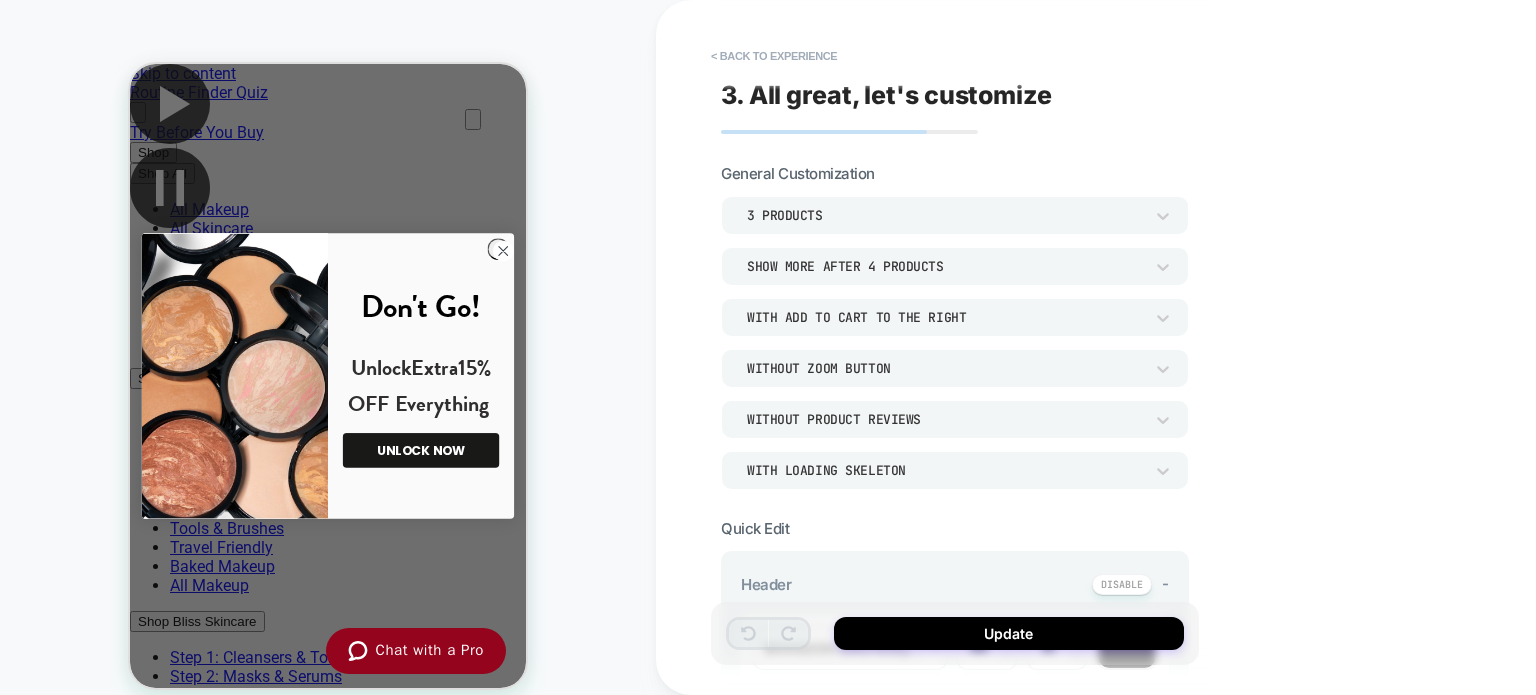 scroll, scrollTop: 440, scrollLeft: 0, axis: vertical 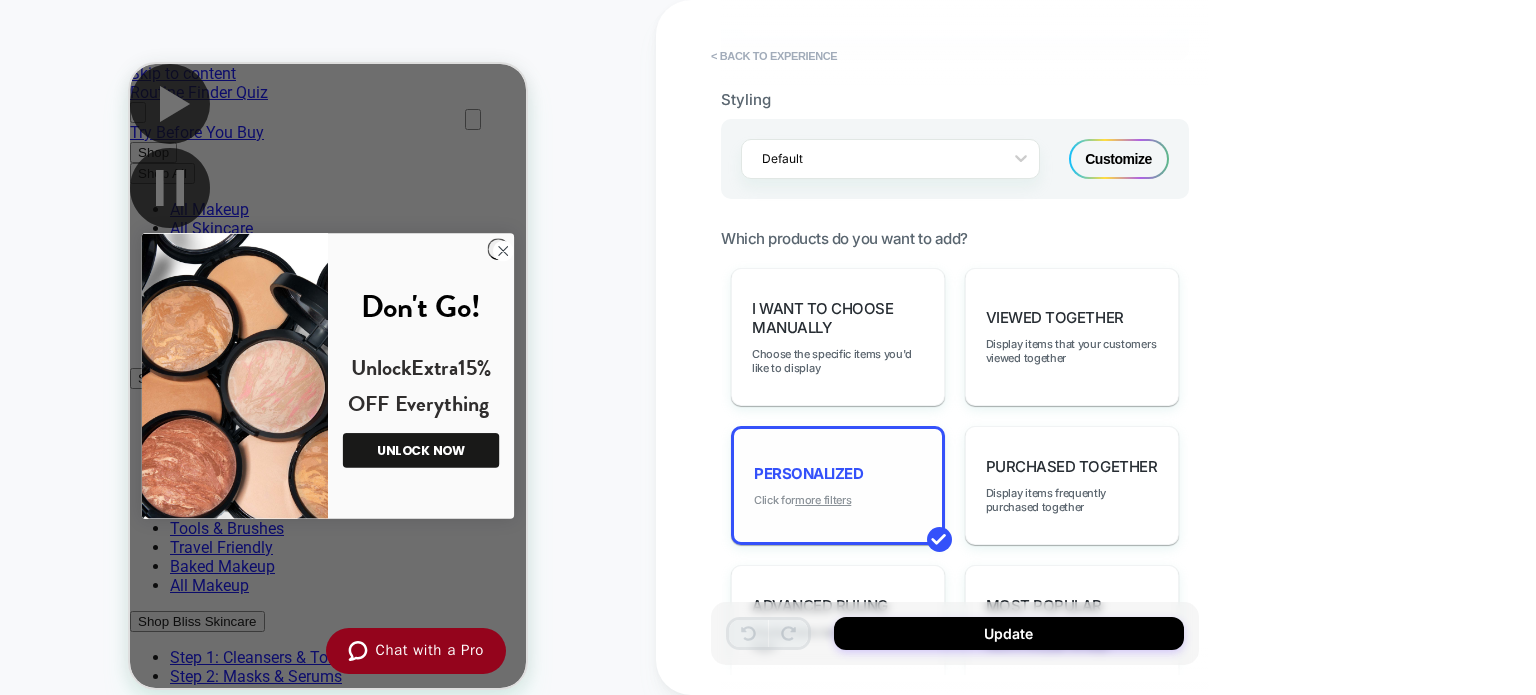 click on "more filters" at bounding box center [823, 500] 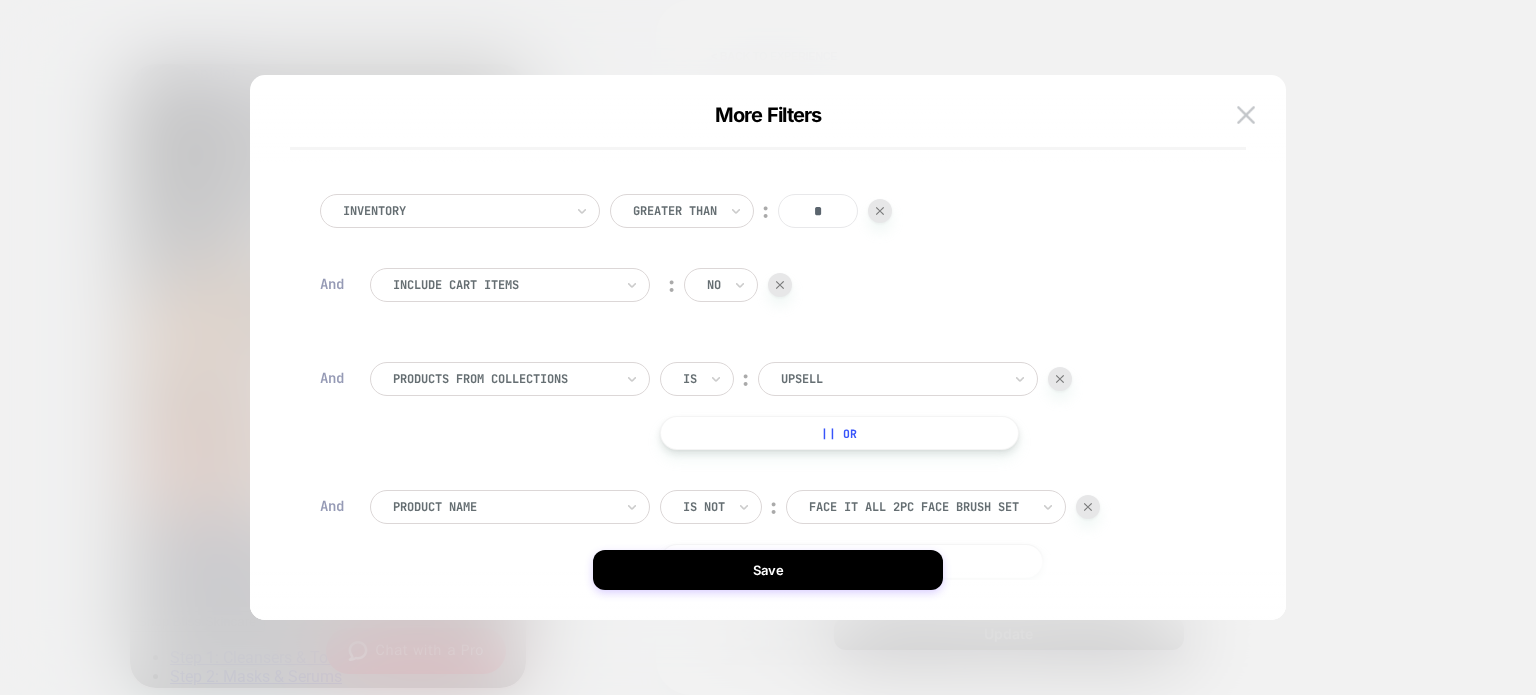 scroll, scrollTop: 0, scrollLeft: 0, axis: both 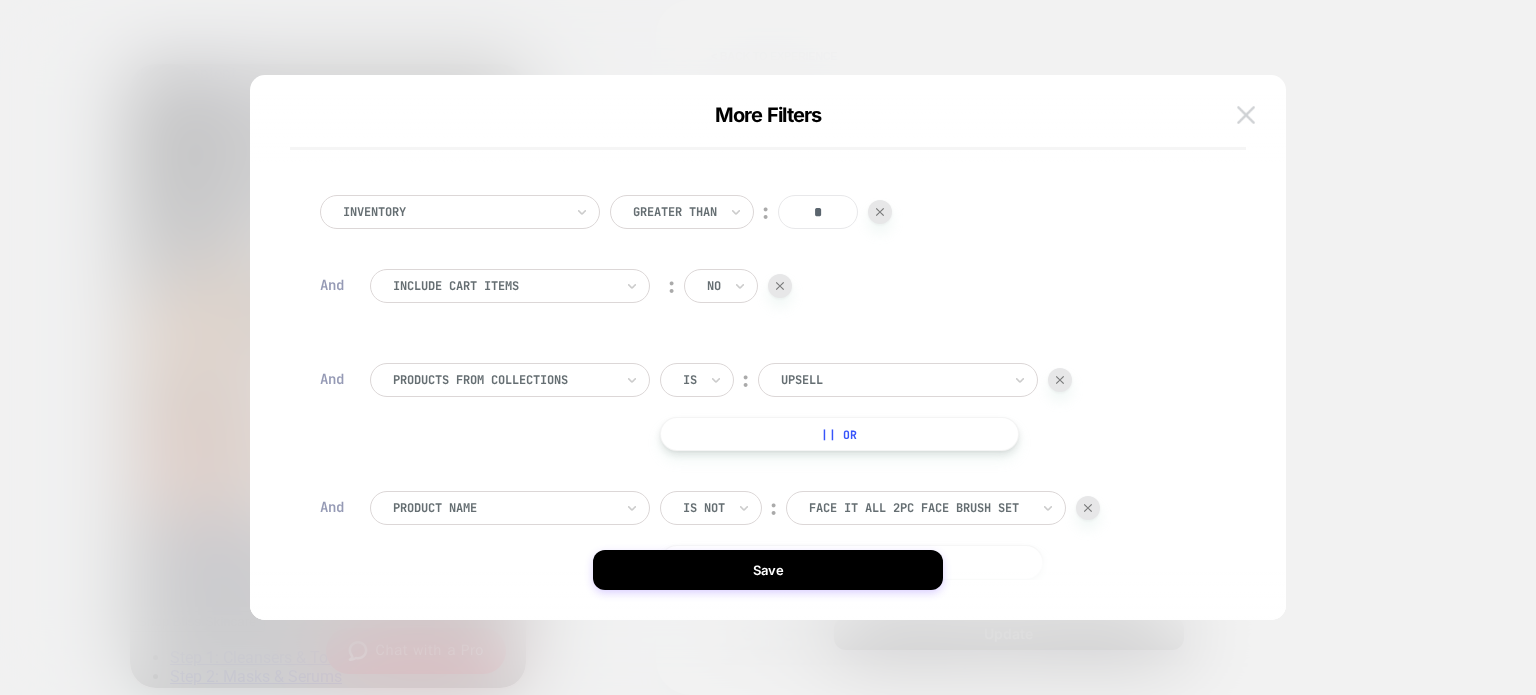 click at bounding box center (1246, 114) 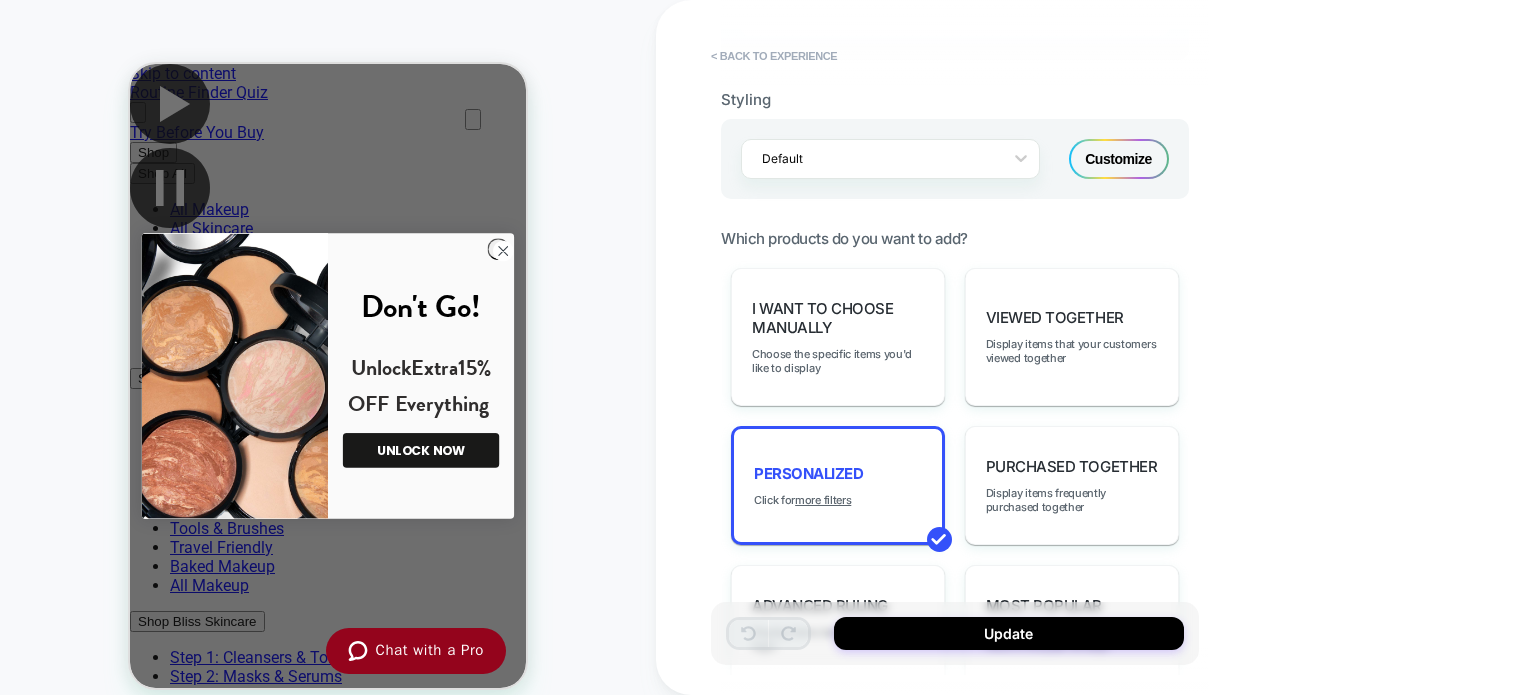 scroll, scrollTop: 200, scrollLeft: 0, axis: vertical 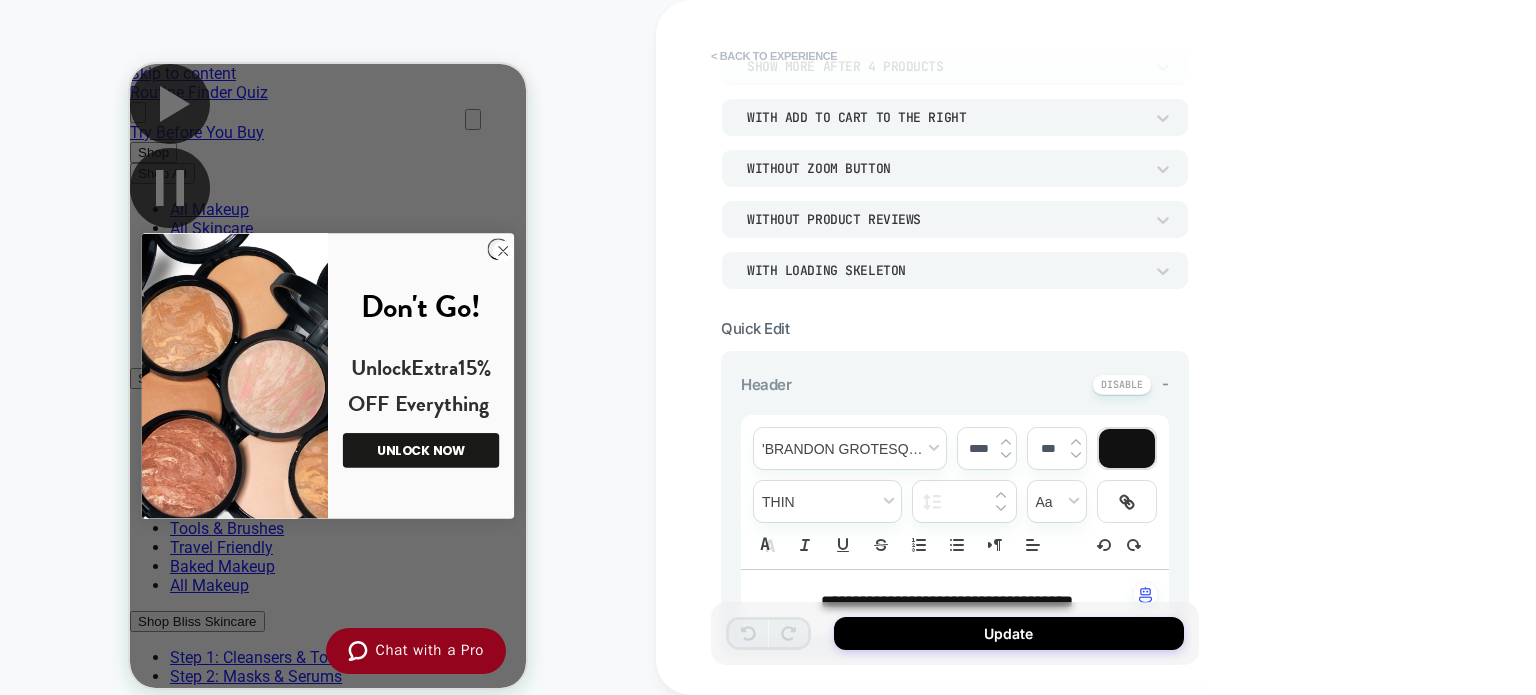 click on "< Back to experience" at bounding box center (774, 56) 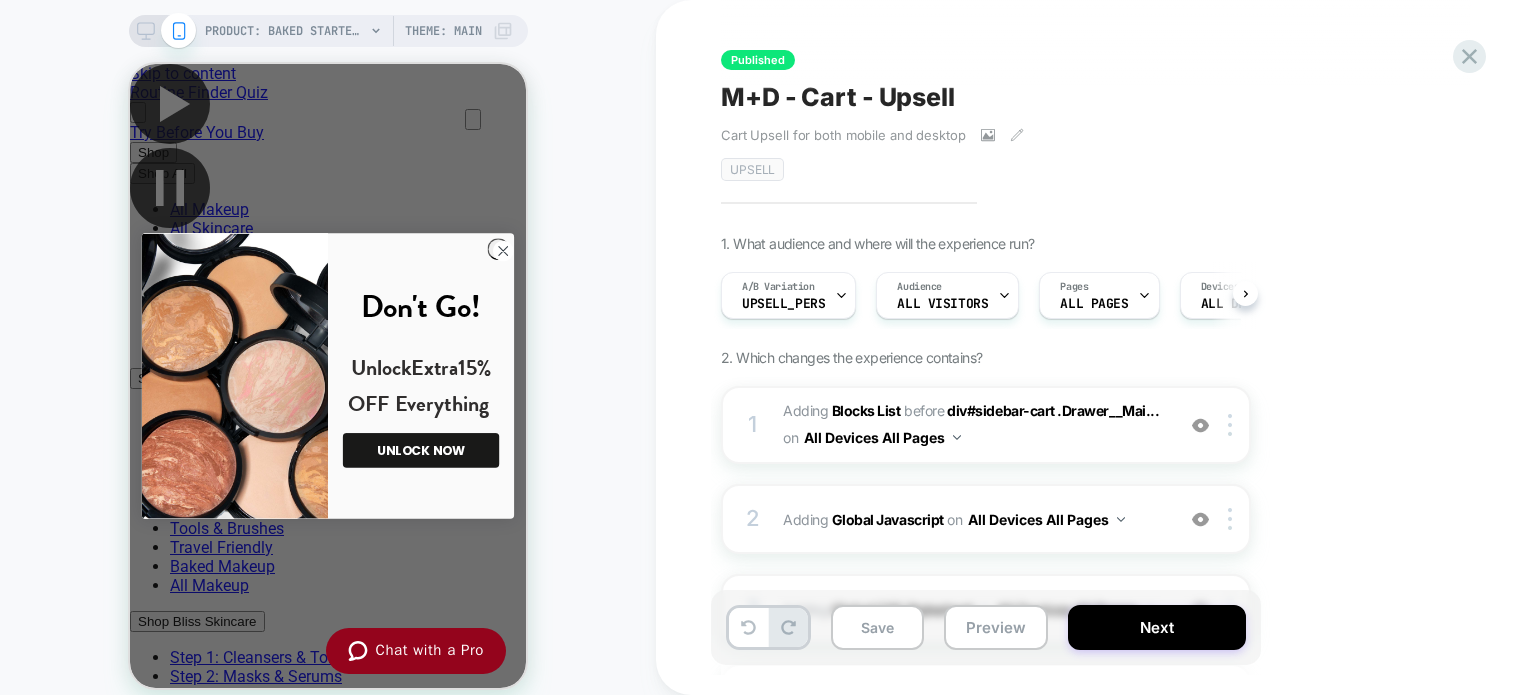 scroll, scrollTop: 0, scrollLeft: 0, axis: both 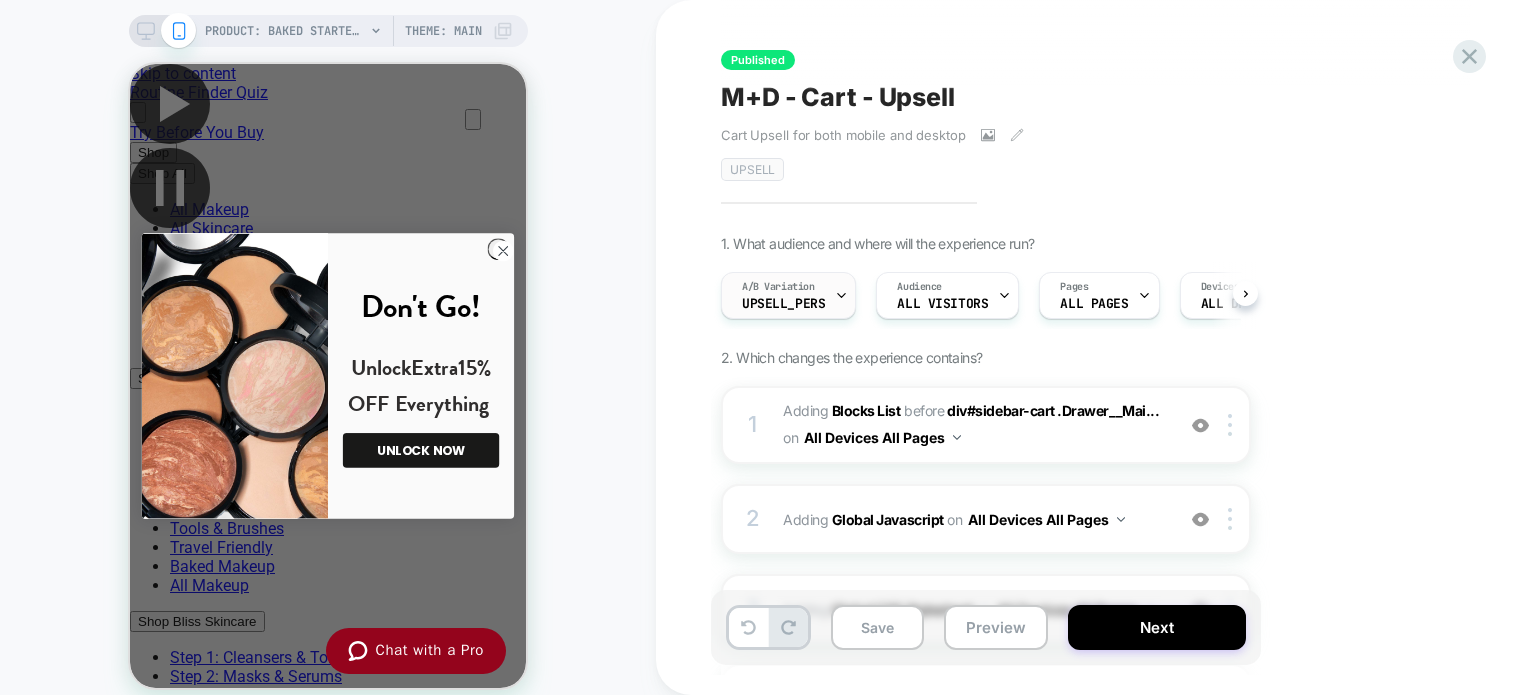 click on "Upsell_Pers" at bounding box center [783, 304] 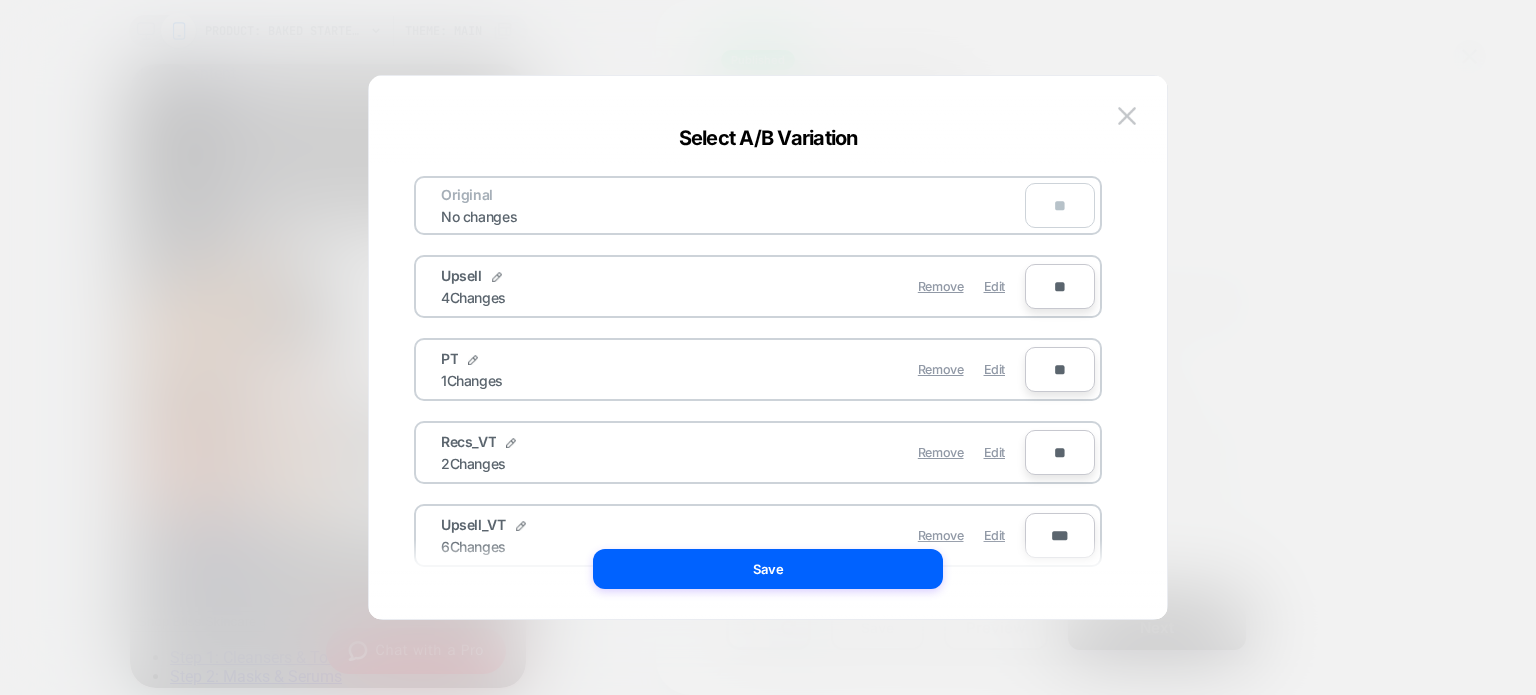 click on "Original No changes **" at bounding box center [758, 205] 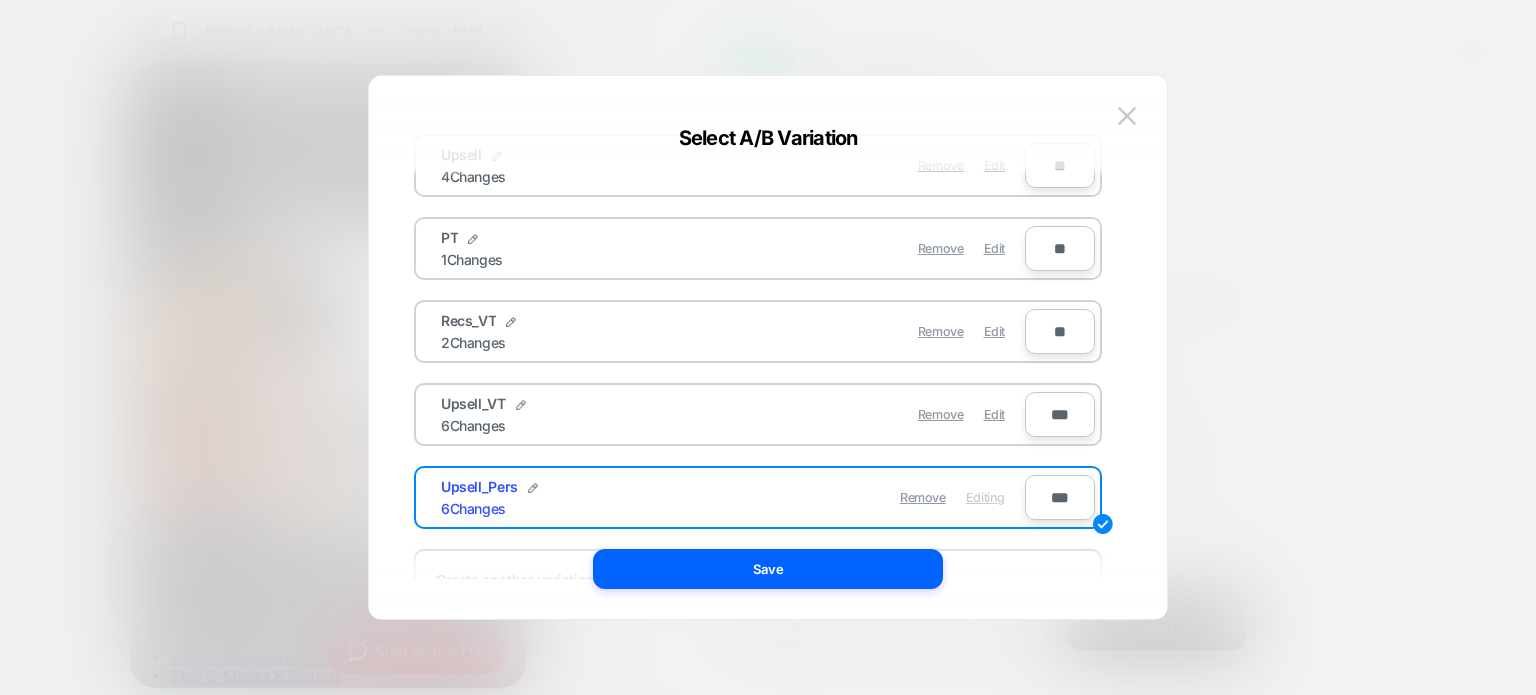 scroll, scrollTop: 0, scrollLeft: 0, axis: both 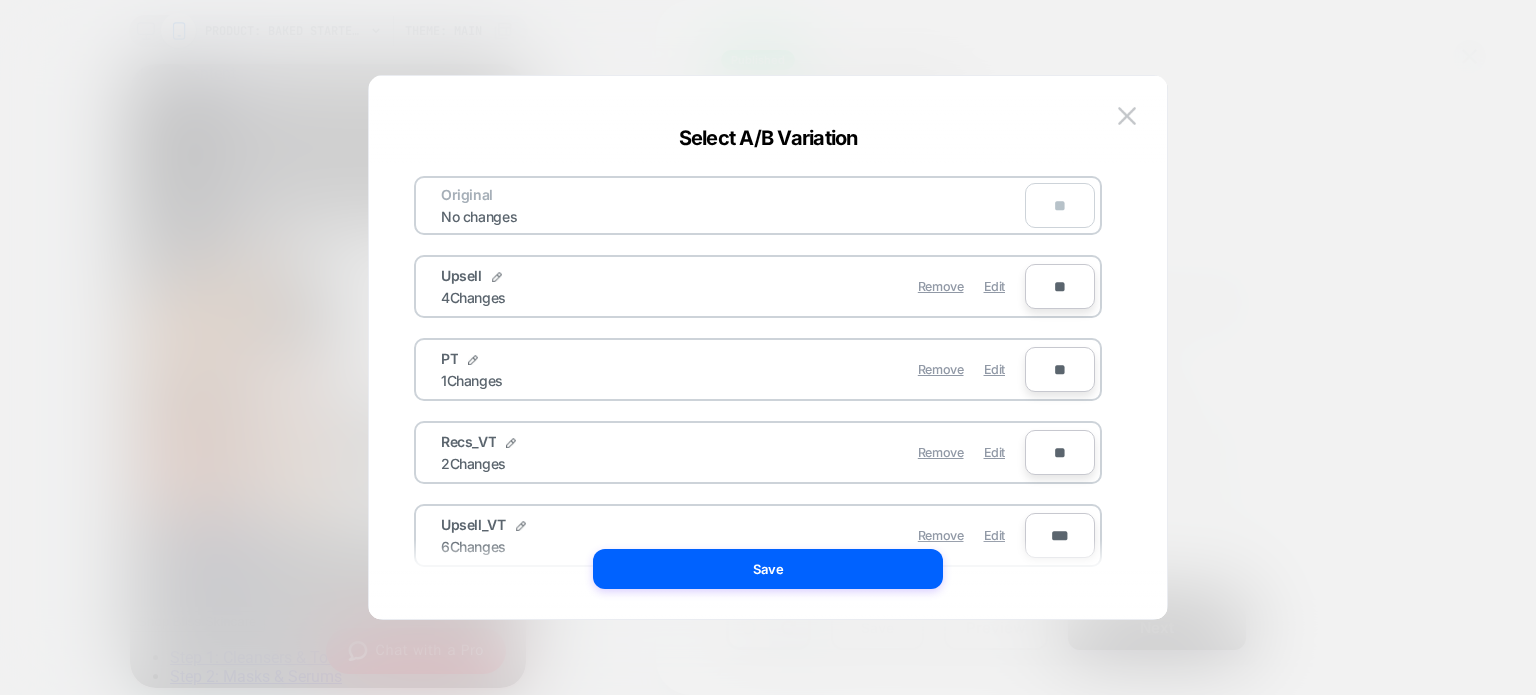 click on "Original" at bounding box center (467, 194) 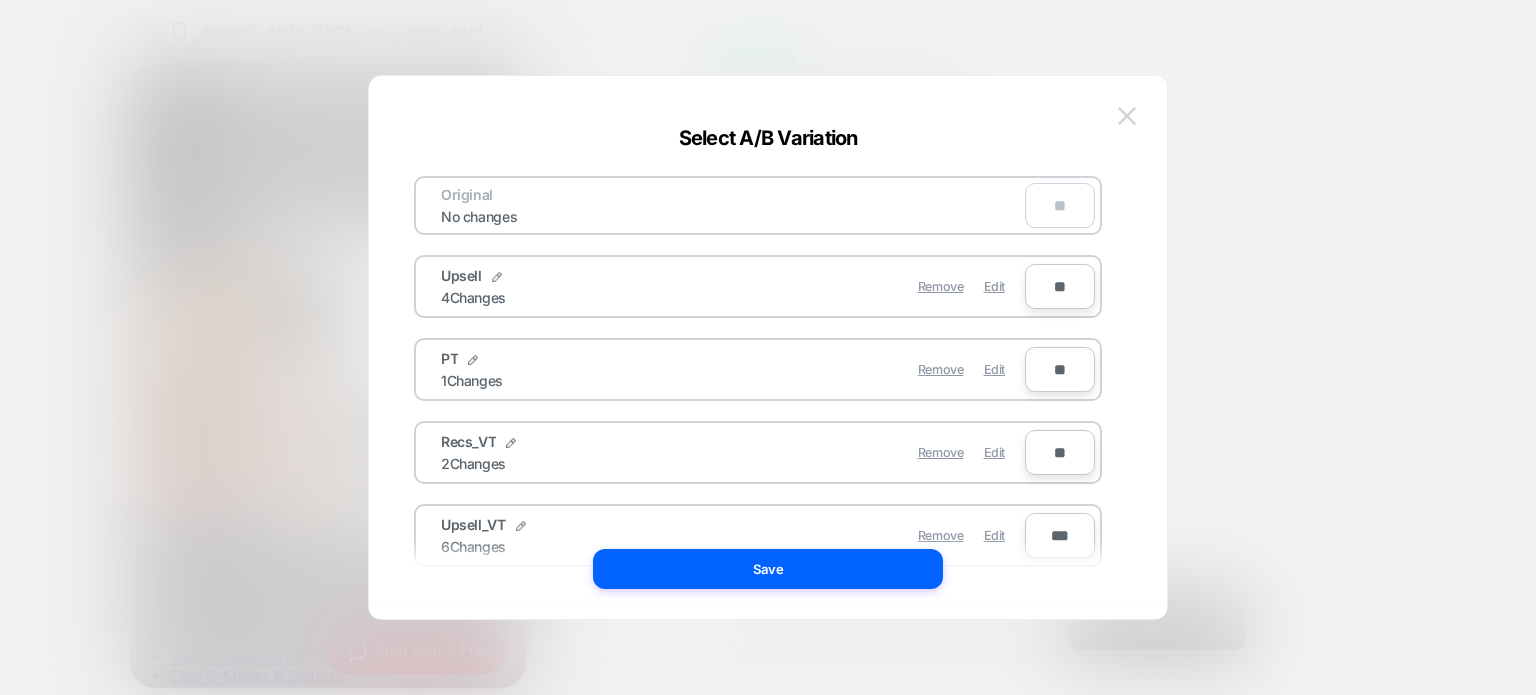 click at bounding box center [1127, 115] 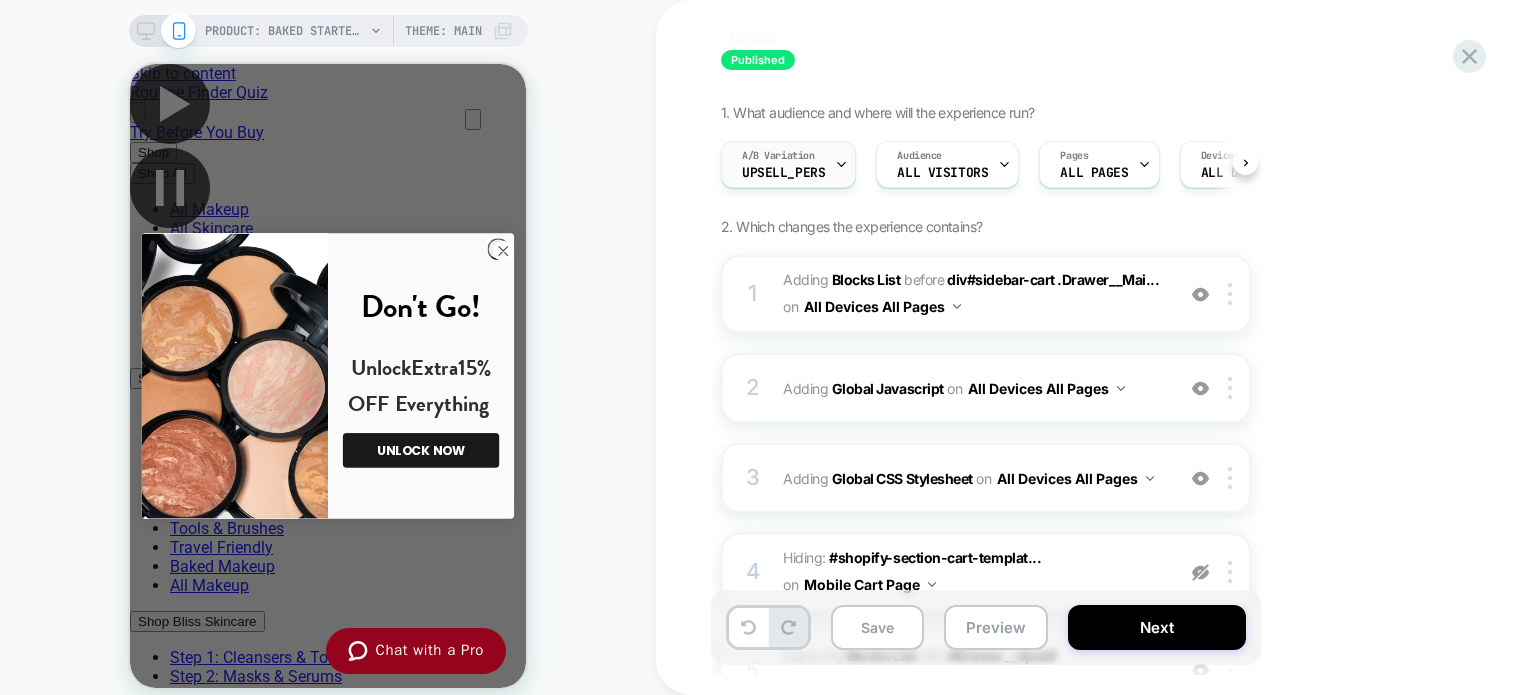 scroll, scrollTop: 0, scrollLeft: 0, axis: both 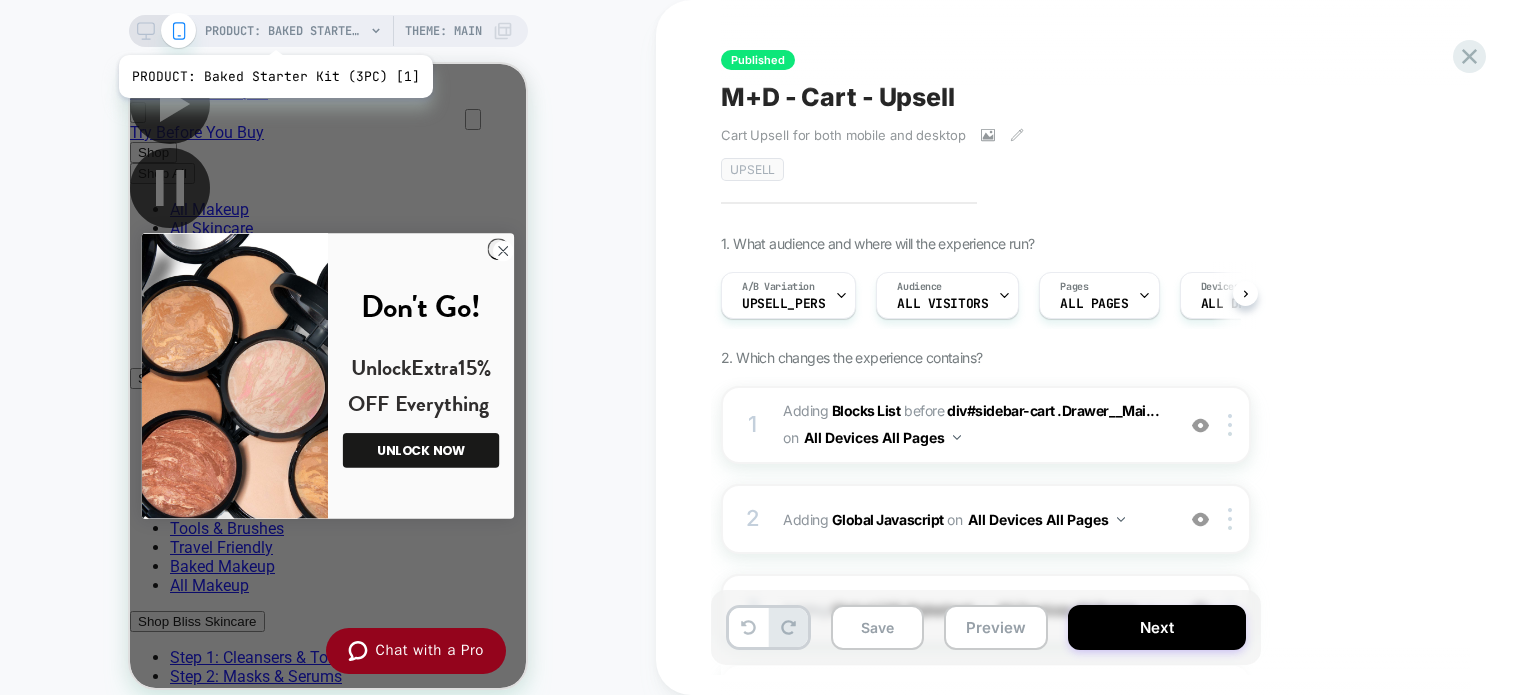 click on "PRODUCT: Baked Starter Kit (3PC) [1]" at bounding box center [285, 31] 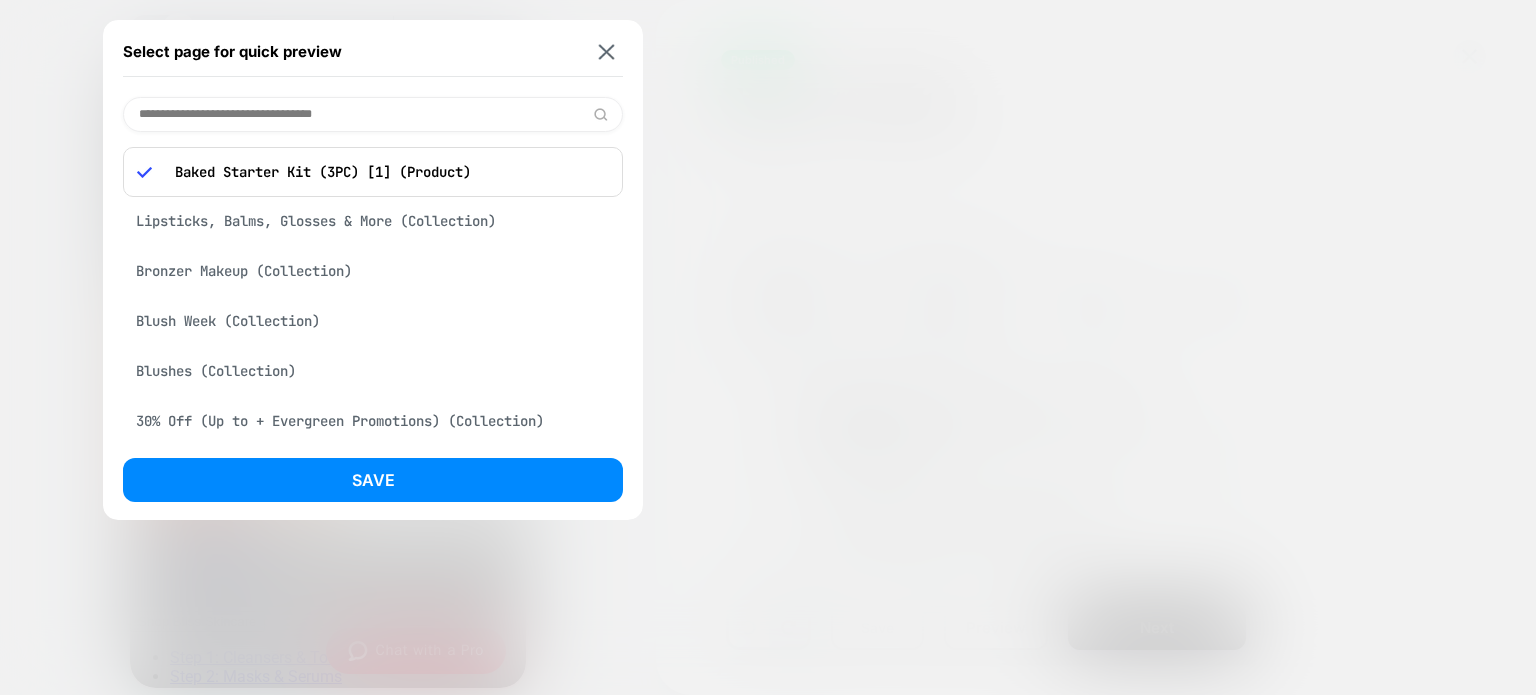 click on "Select page for quick preview Baked Starter Kit (3PC) [1] (Product) Lipsticks, Balms, Glosses & More (Collection) Bronzer Makeup (Collection) Blush Week (Collection) Blushes (Collection) 30% Off (Up to + Evergreen Promotions) (Collection) Bliss SPF (Collection) Holiday Gifts Under $30 (Collection) Bliss Face Moisturizers (Collection) Product Type: Test - Test PDPS, GWP, etc, not visible on Site (Collection) Facebook Special Products | Full Assortment (Collection) Baked Balance-n-Brighten Color Correcting Foundation (Product) Face it All 2PC Brush Set [copy] (Product) Baked Starter Kit (3PC) [1] (Product) Double Take Baked Full Coverage Foundation (Product) Baked Blush-n-Brighten Marbleized Blush (Product) Baked Starter Kit - Tuscan Dreams [1] (Product) Eyeshadow Brush [all over copy 1] (Product) Blending Beauties 2 PC Face Brush Set [better together] (Product) Kajal Longwear Eyeliner (Product) INKcredible Waterproof Gel Eyeliner Pencil (Product) Free Corduroy Makeup Bag (Product) Angled Blush Brush (Product)" at bounding box center [373, 270] 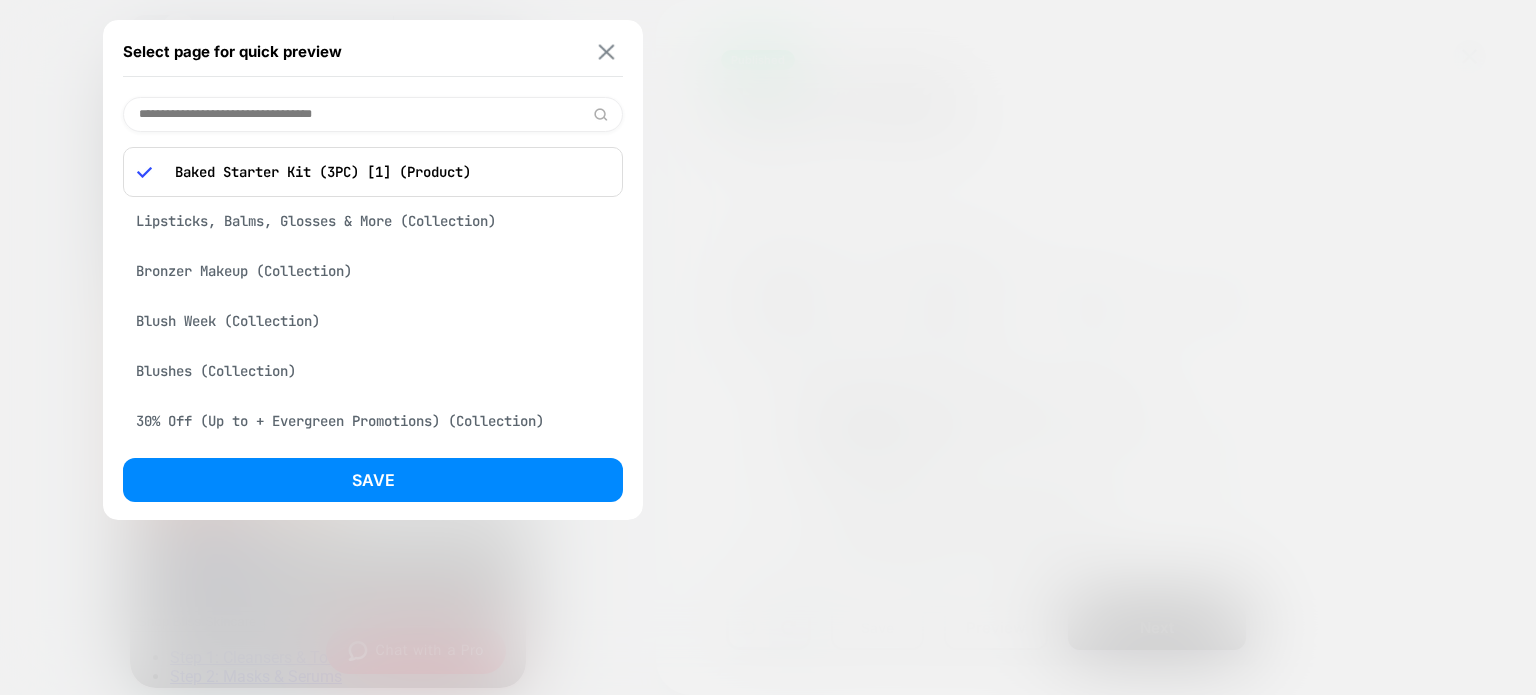 click at bounding box center [607, 51] 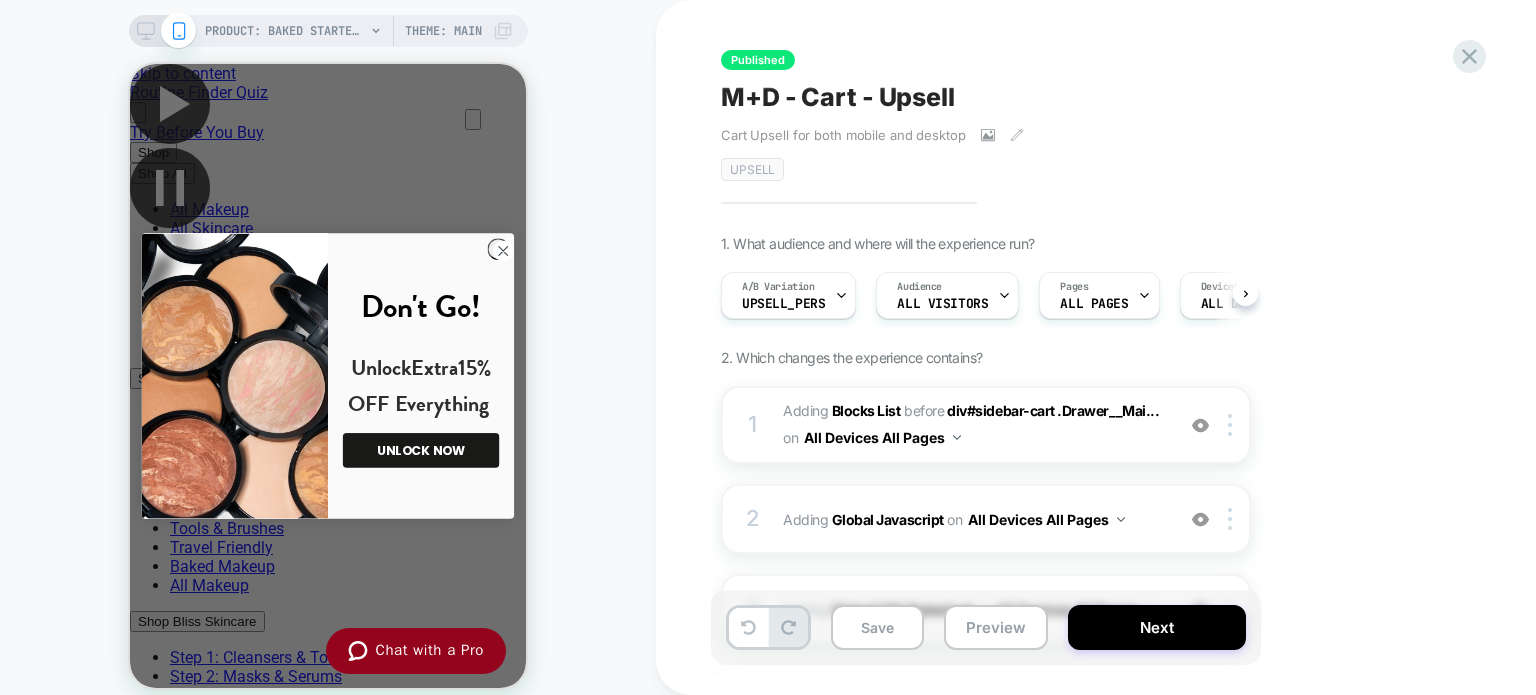 click on "Theme: MAIN" at bounding box center [443, 31] 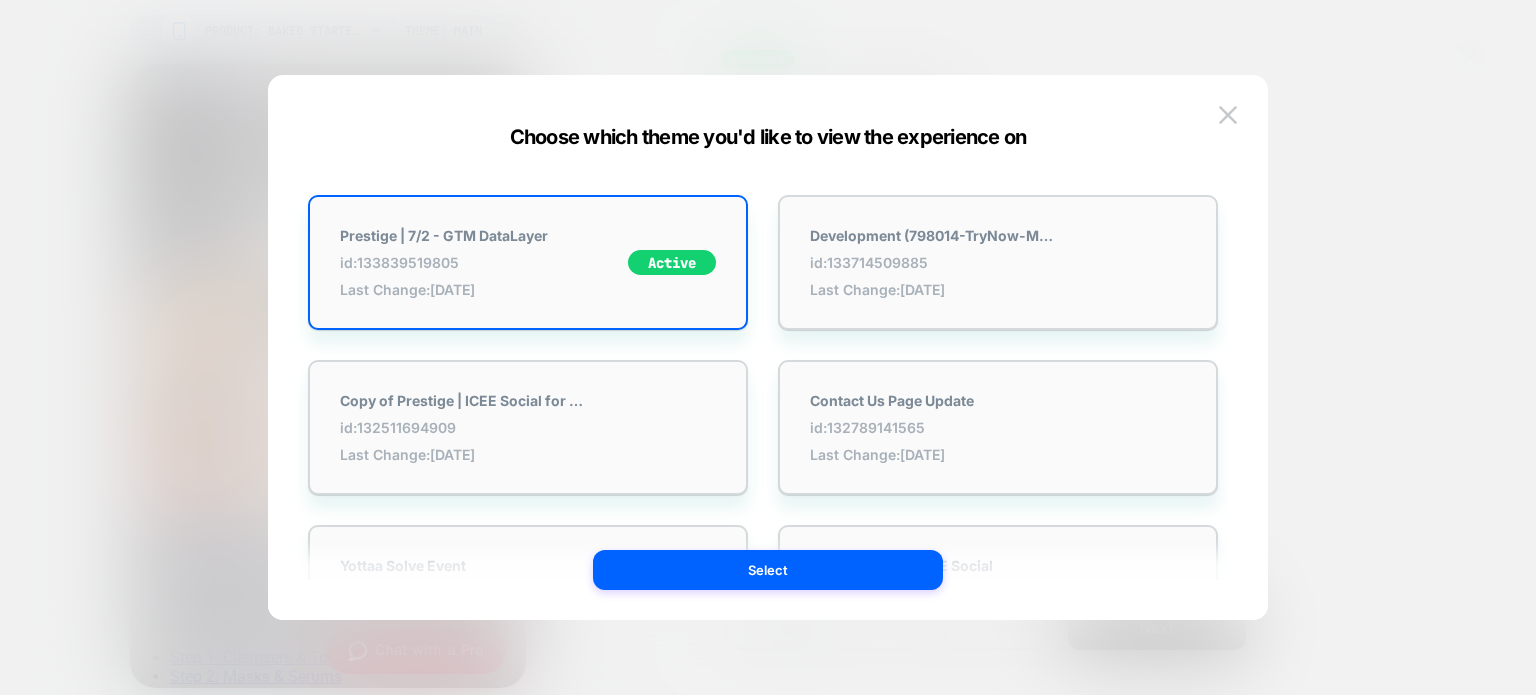 click at bounding box center [768, 347] 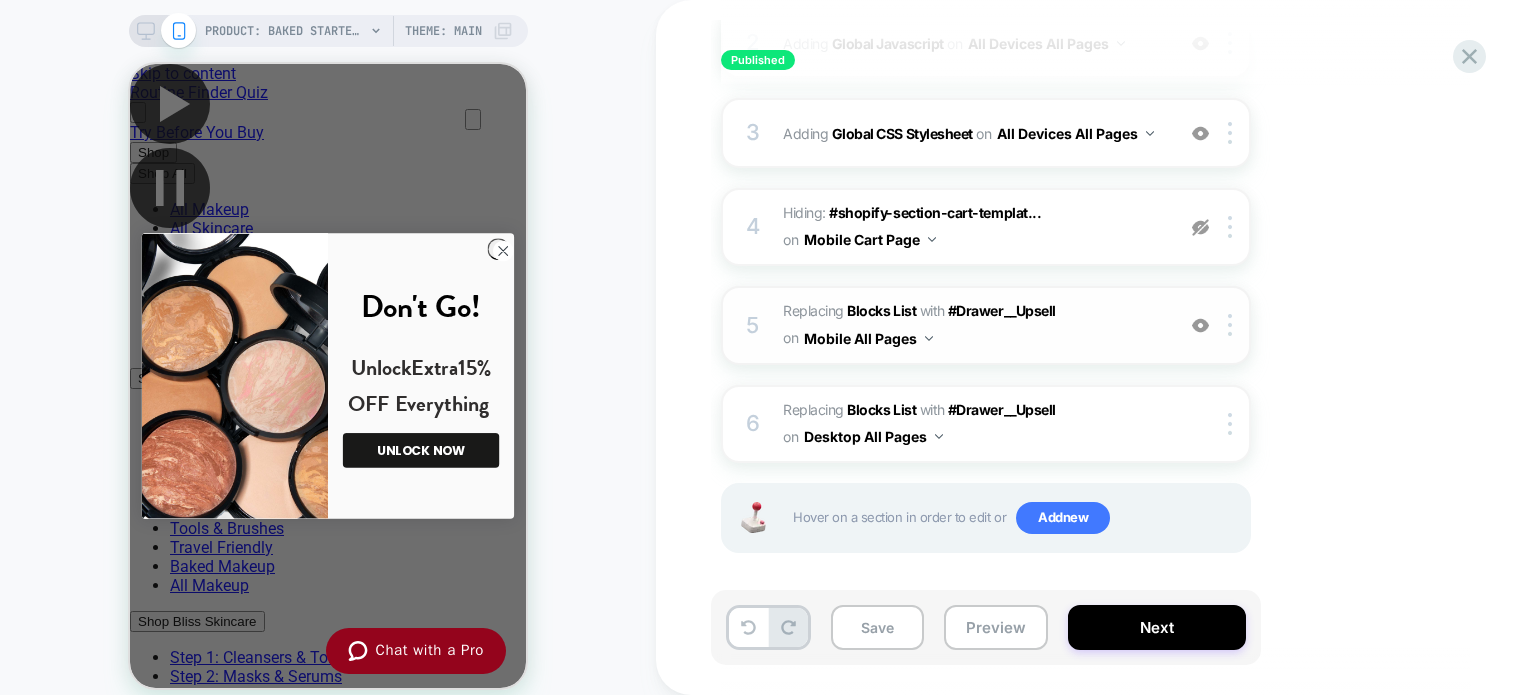scroll, scrollTop: 479, scrollLeft: 0, axis: vertical 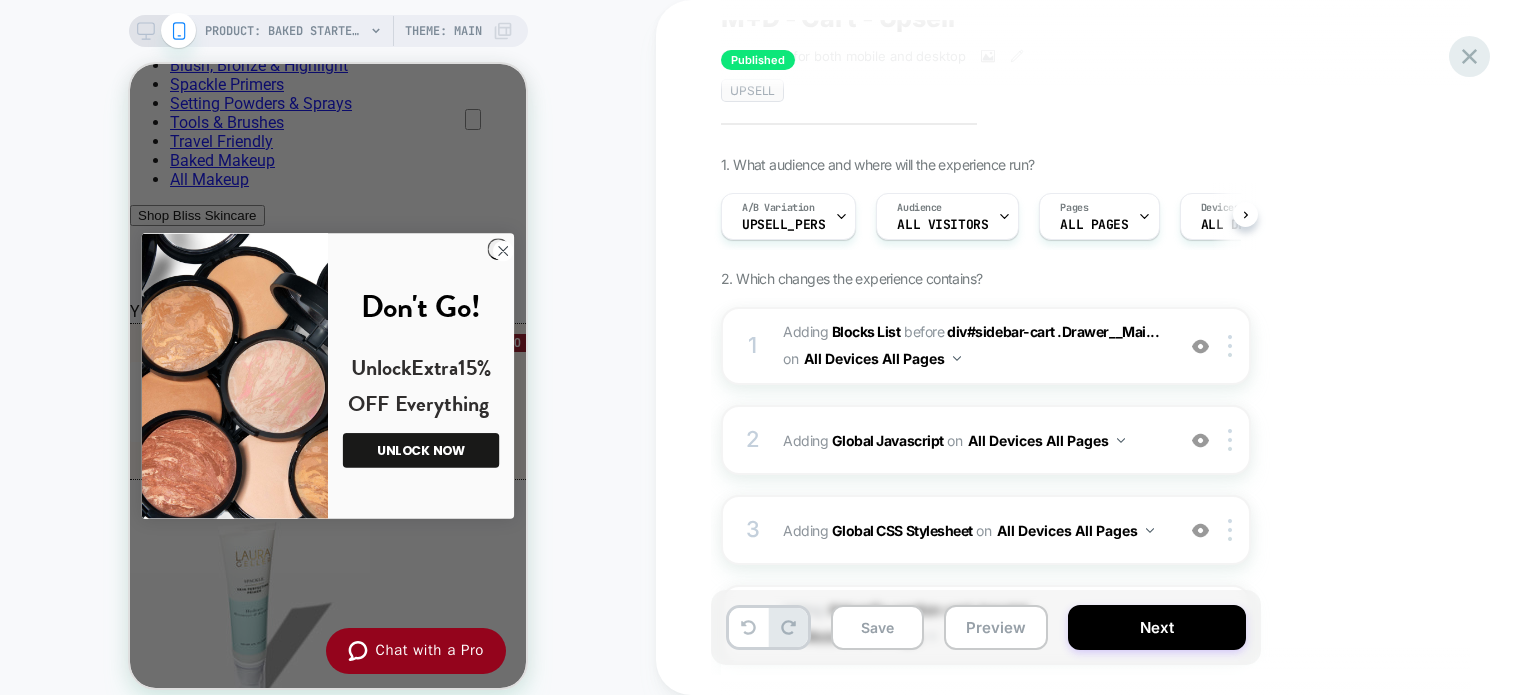 click 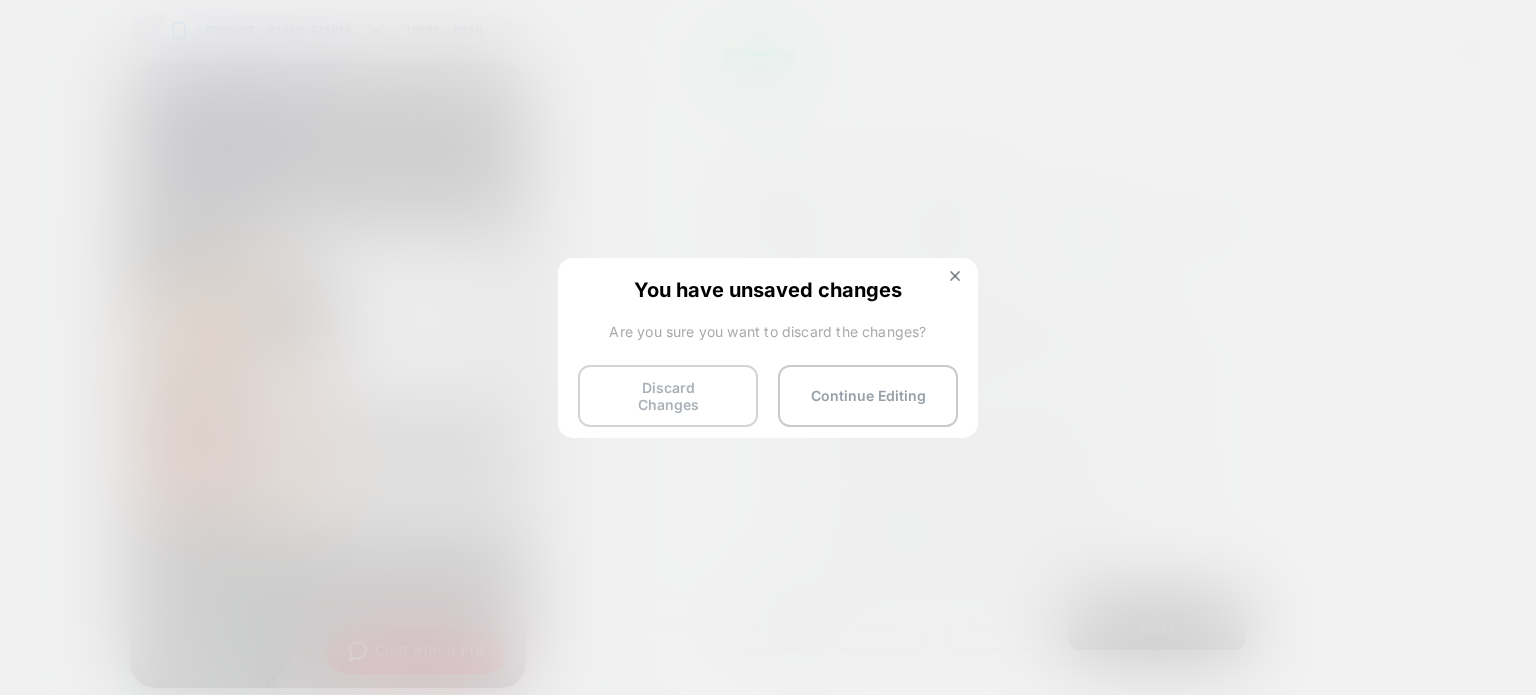 click on "Discard Changes" at bounding box center [668, 396] 